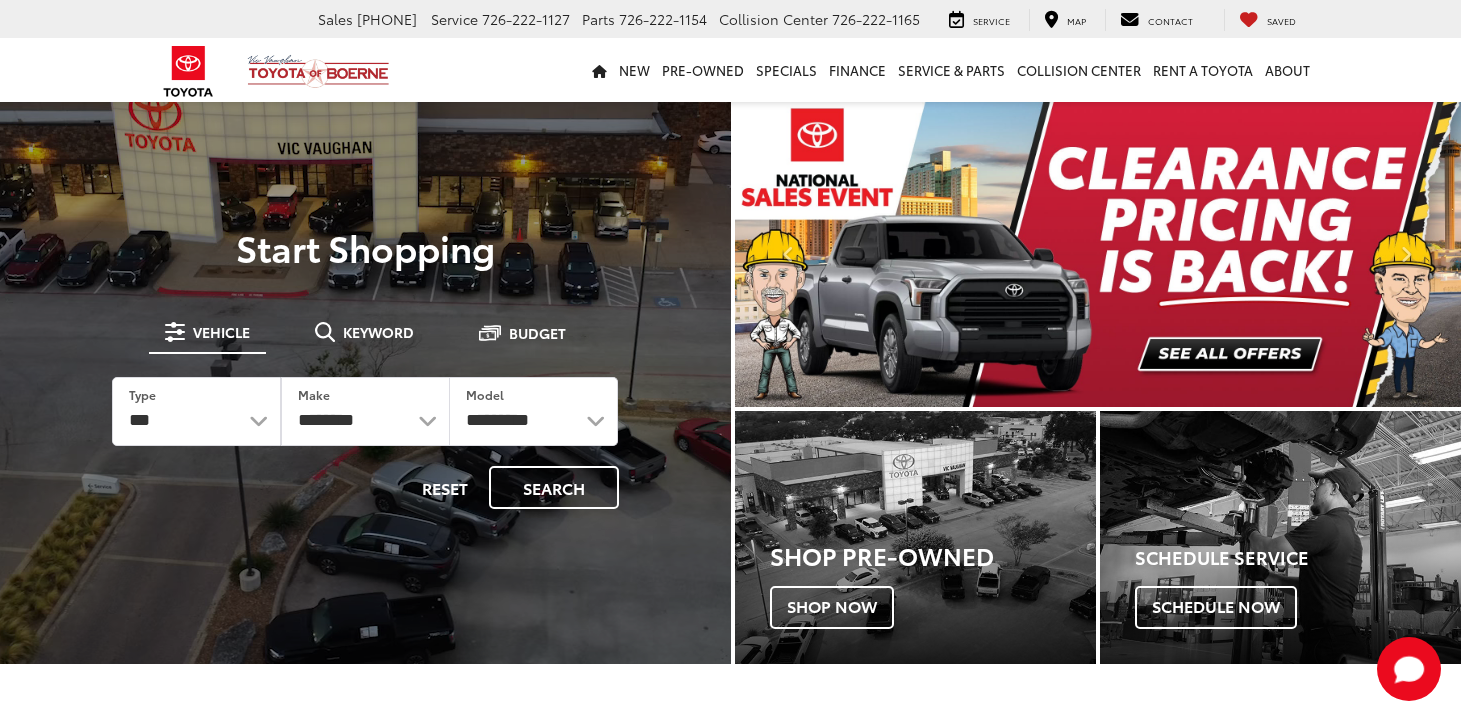scroll, scrollTop: 0, scrollLeft: 0, axis: both 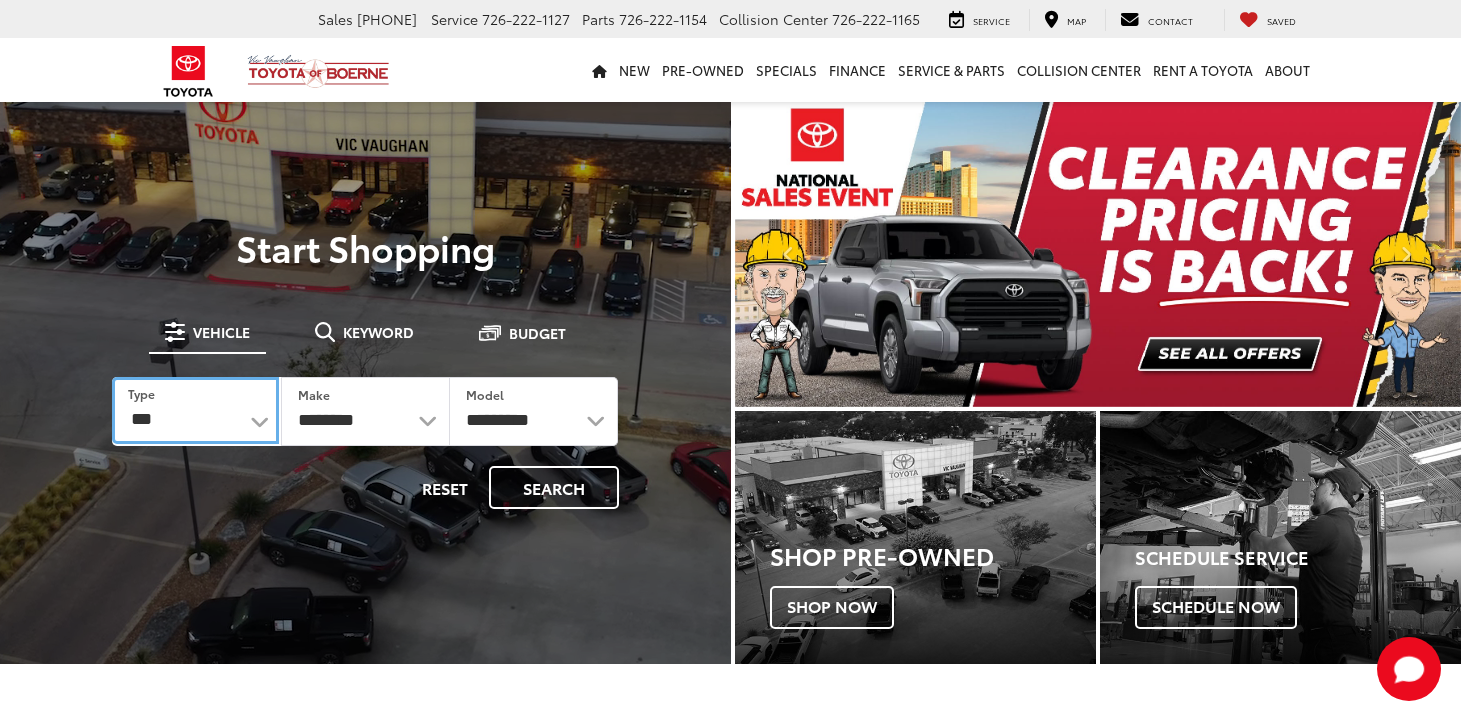 click on "***
***
****
*********" at bounding box center (195, 410) 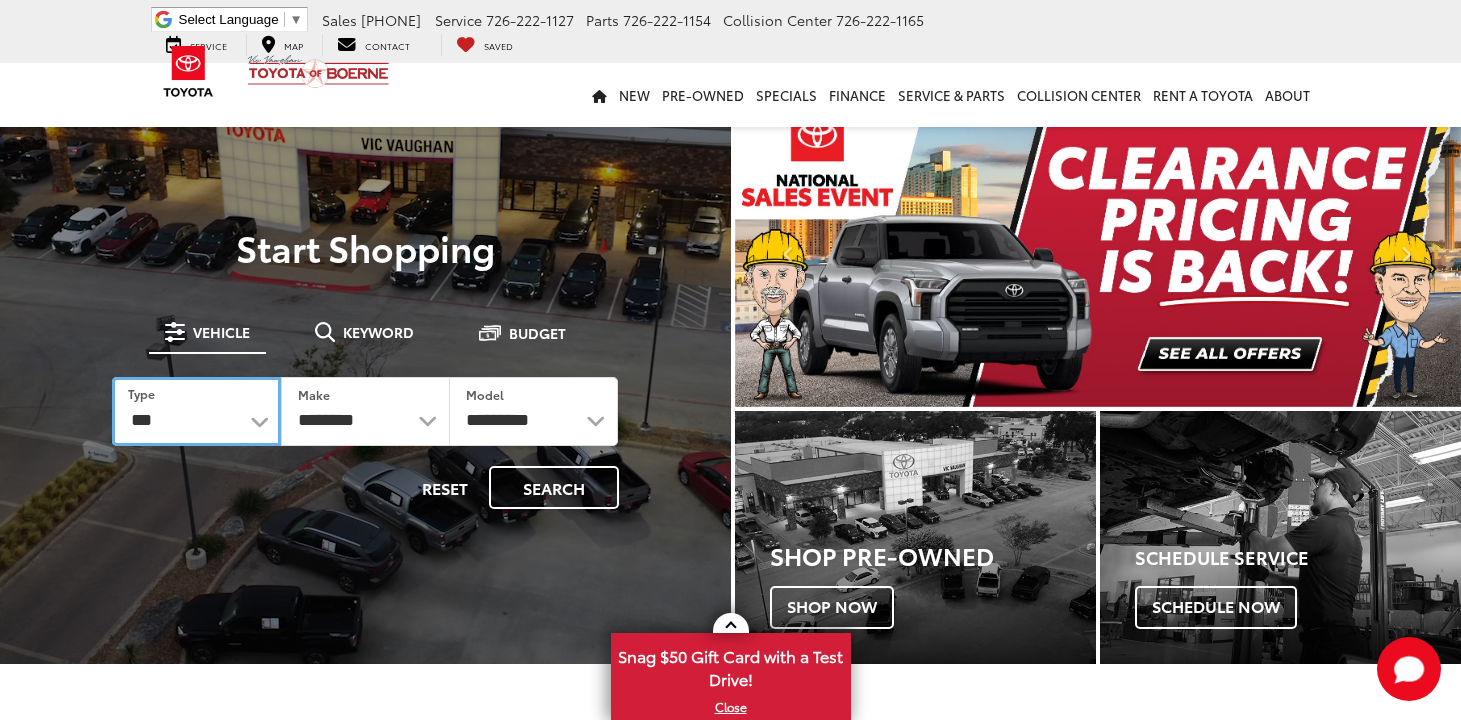 select on "******" 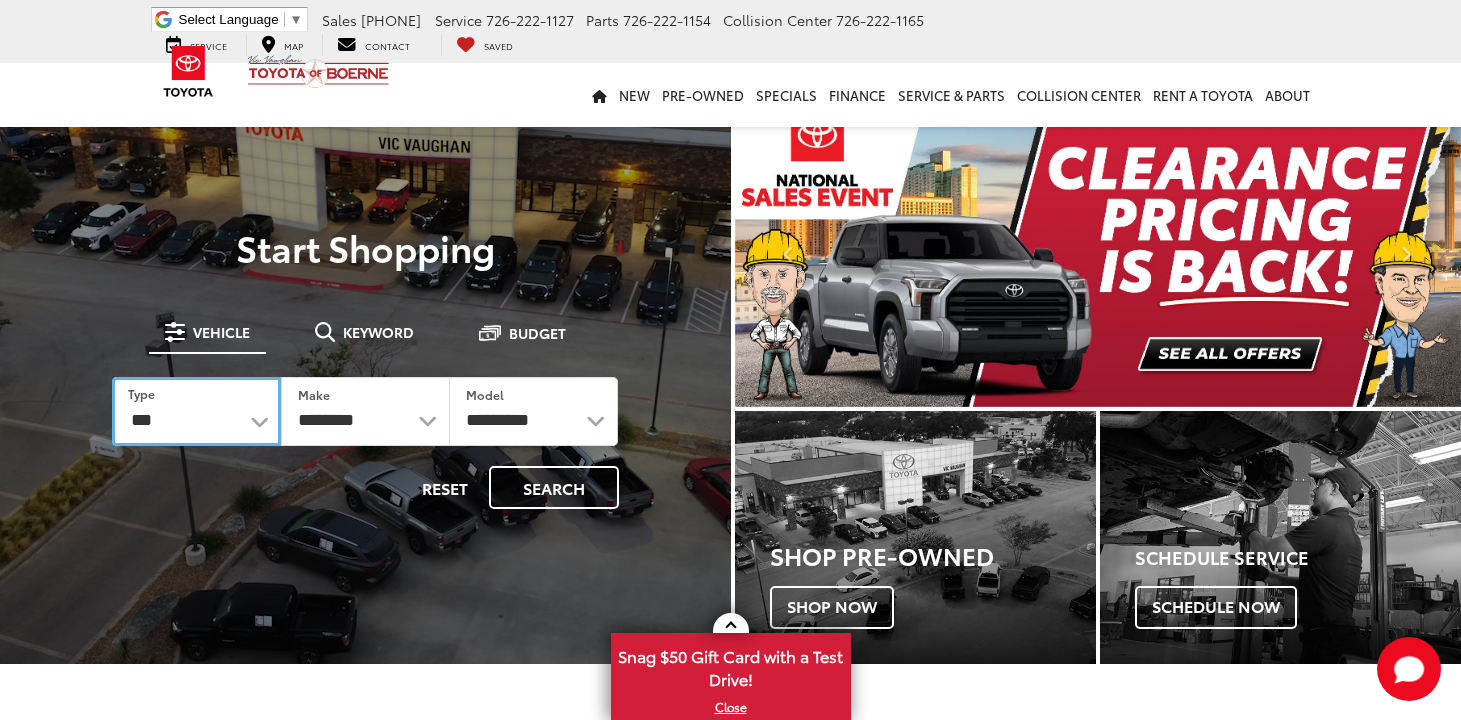 select 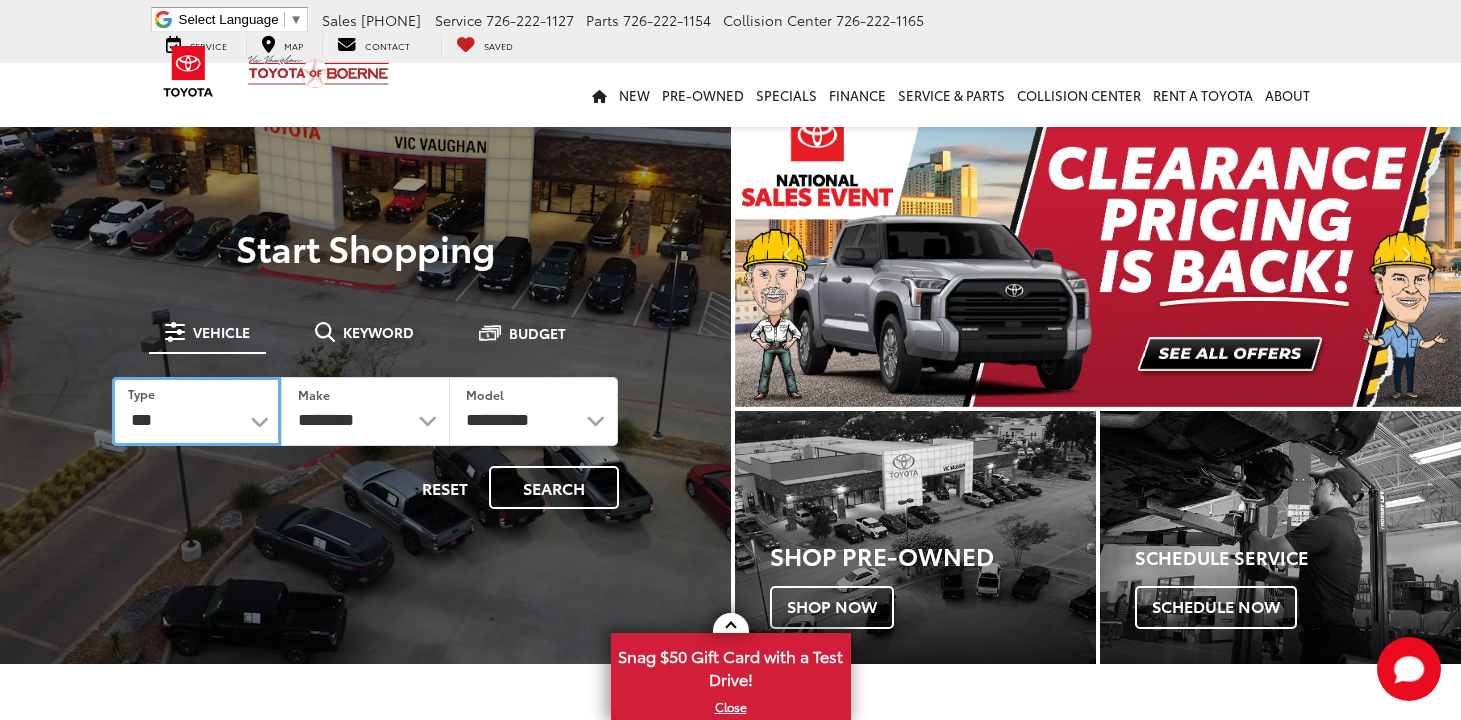 select 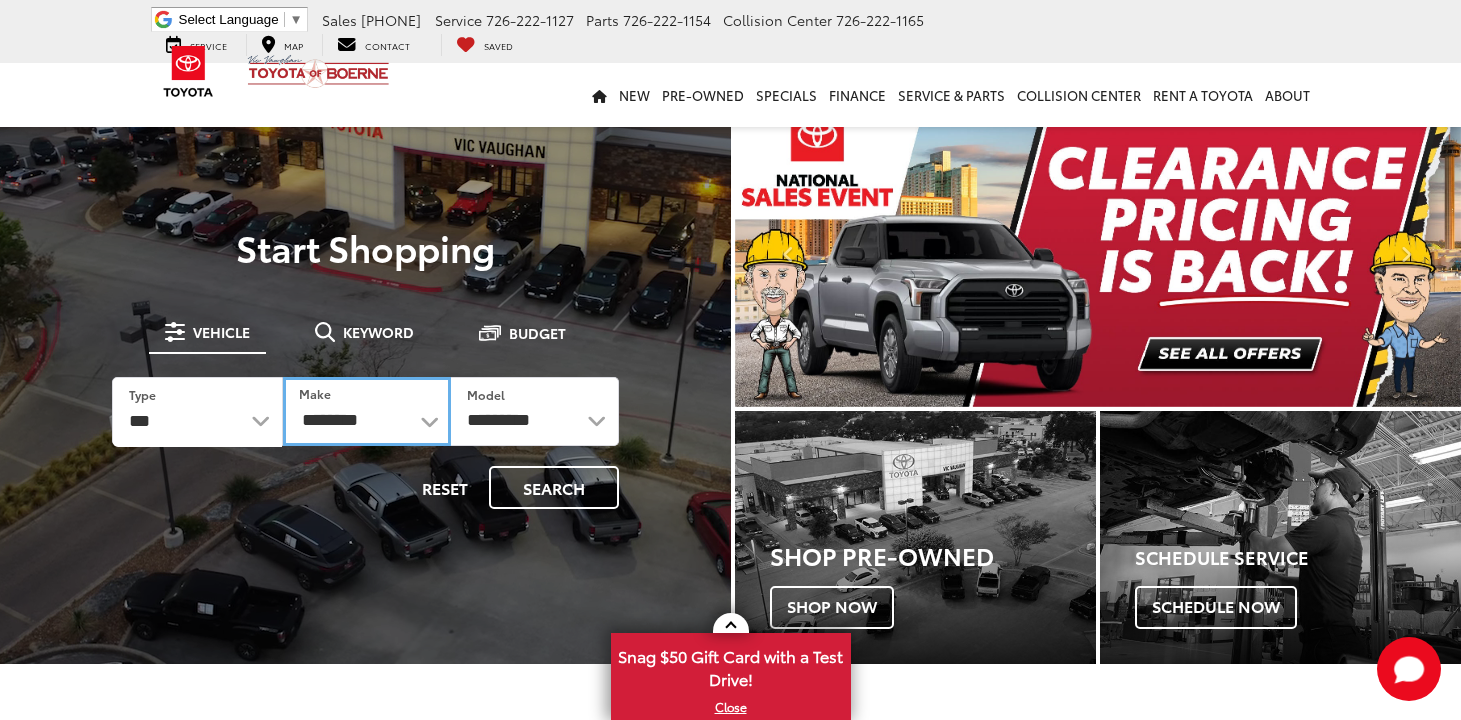 click on "**********" at bounding box center (367, 411) 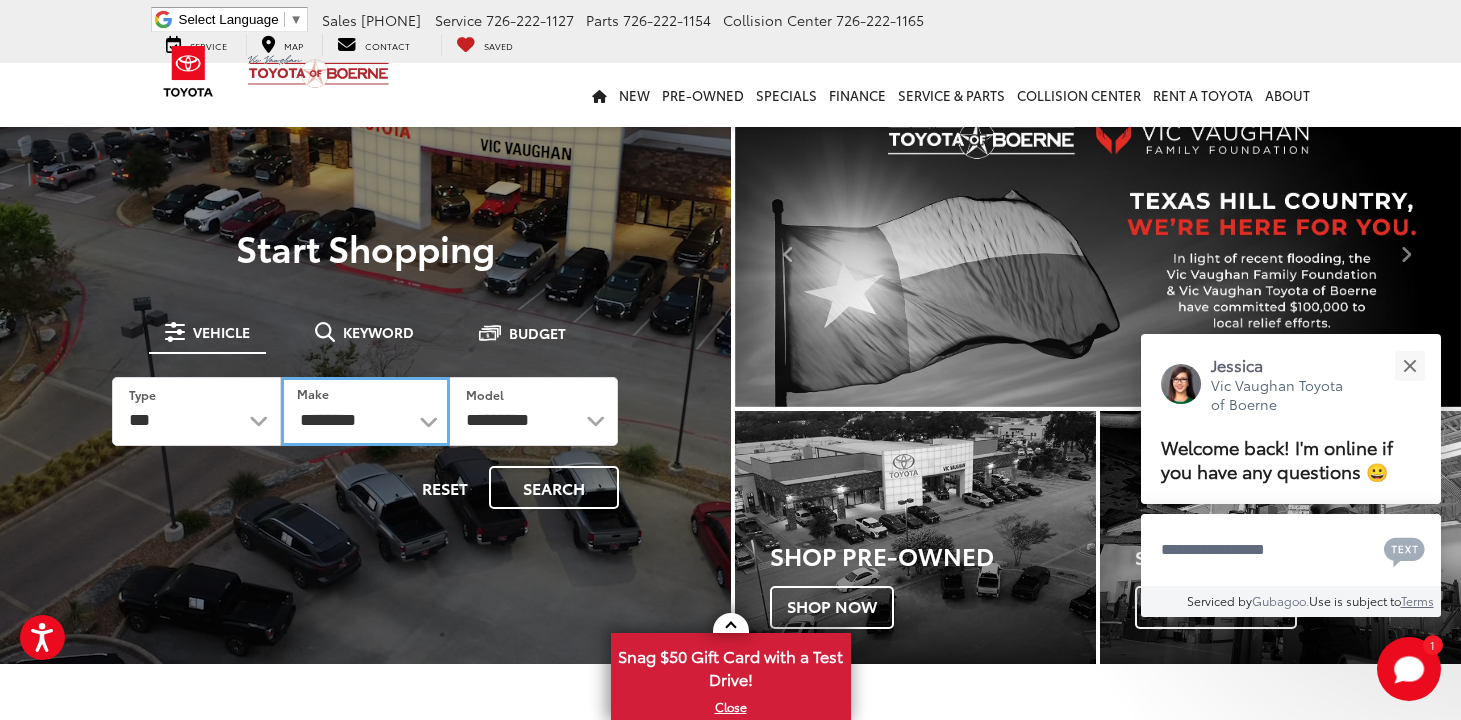 select on "******" 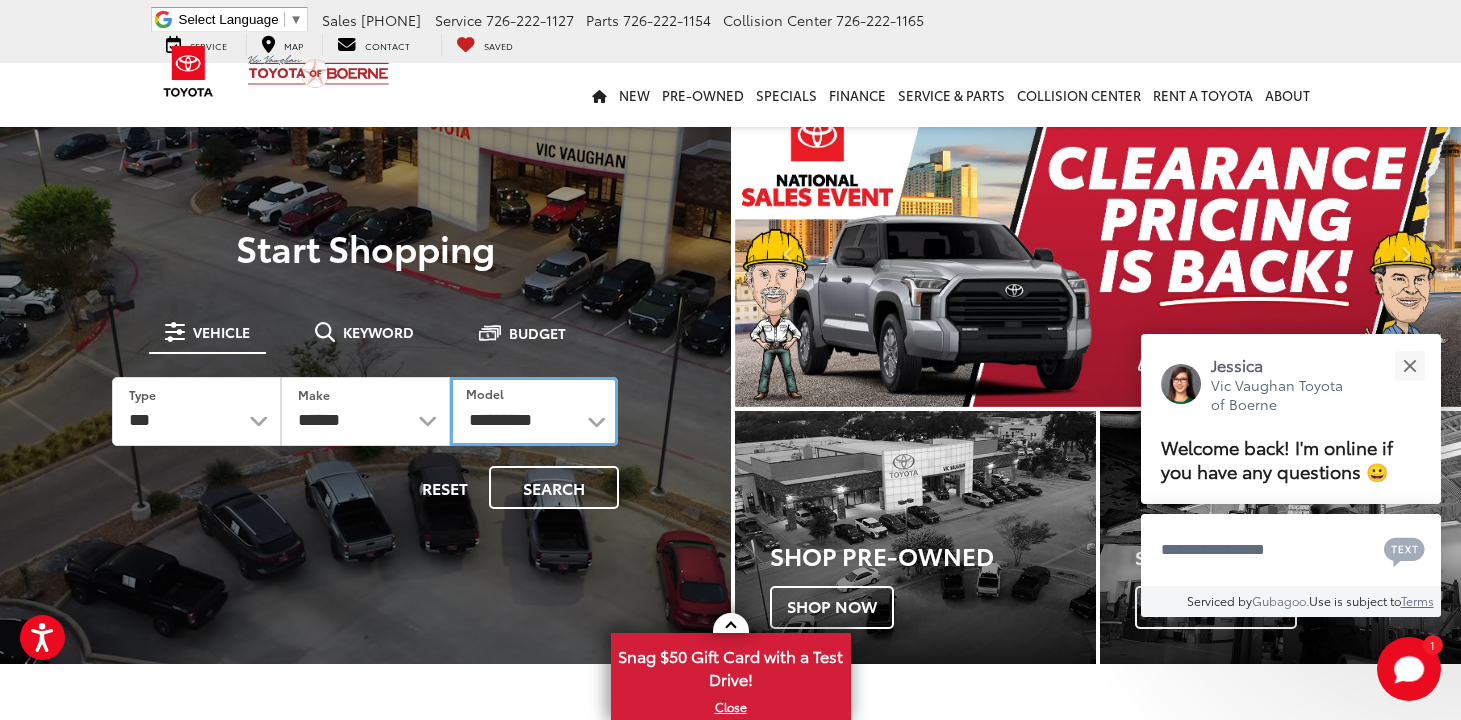 click on "**********" at bounding box center [534, 411] 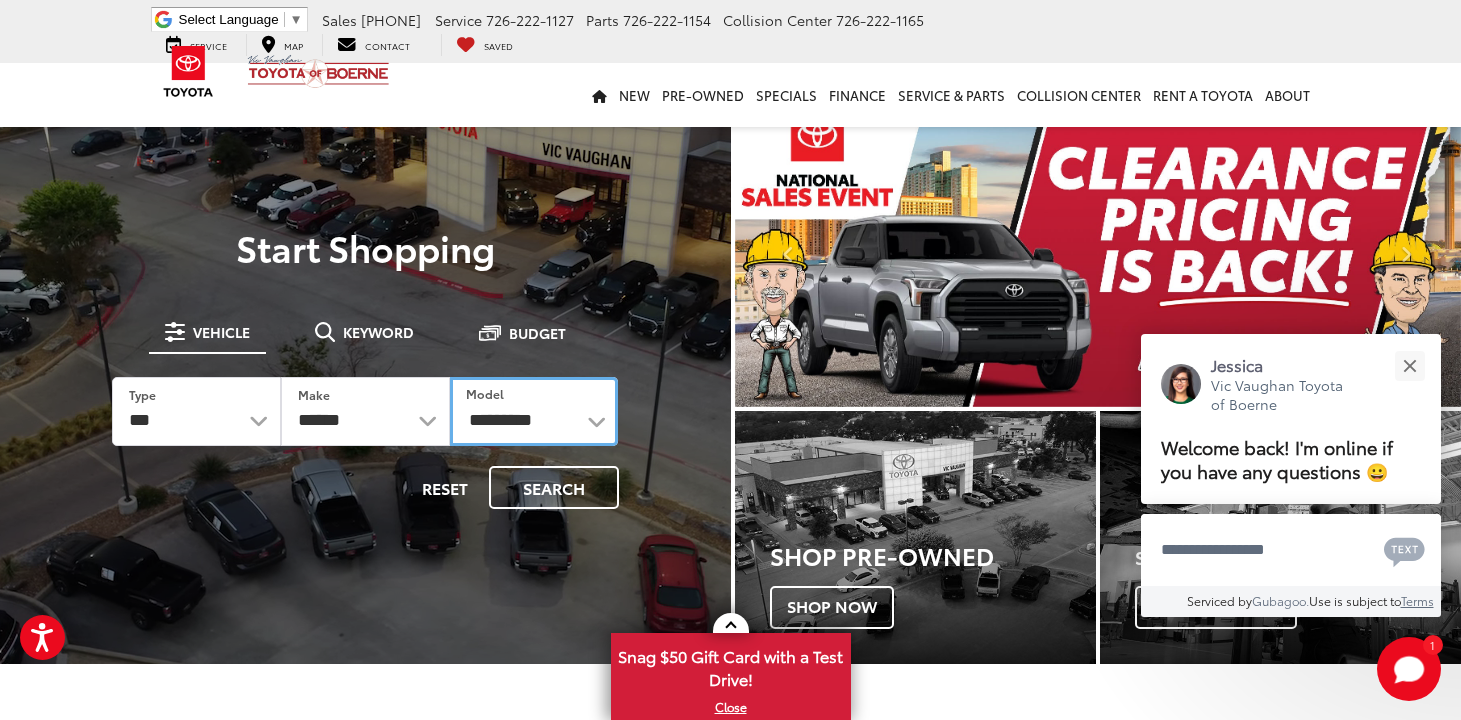 select on "*****" 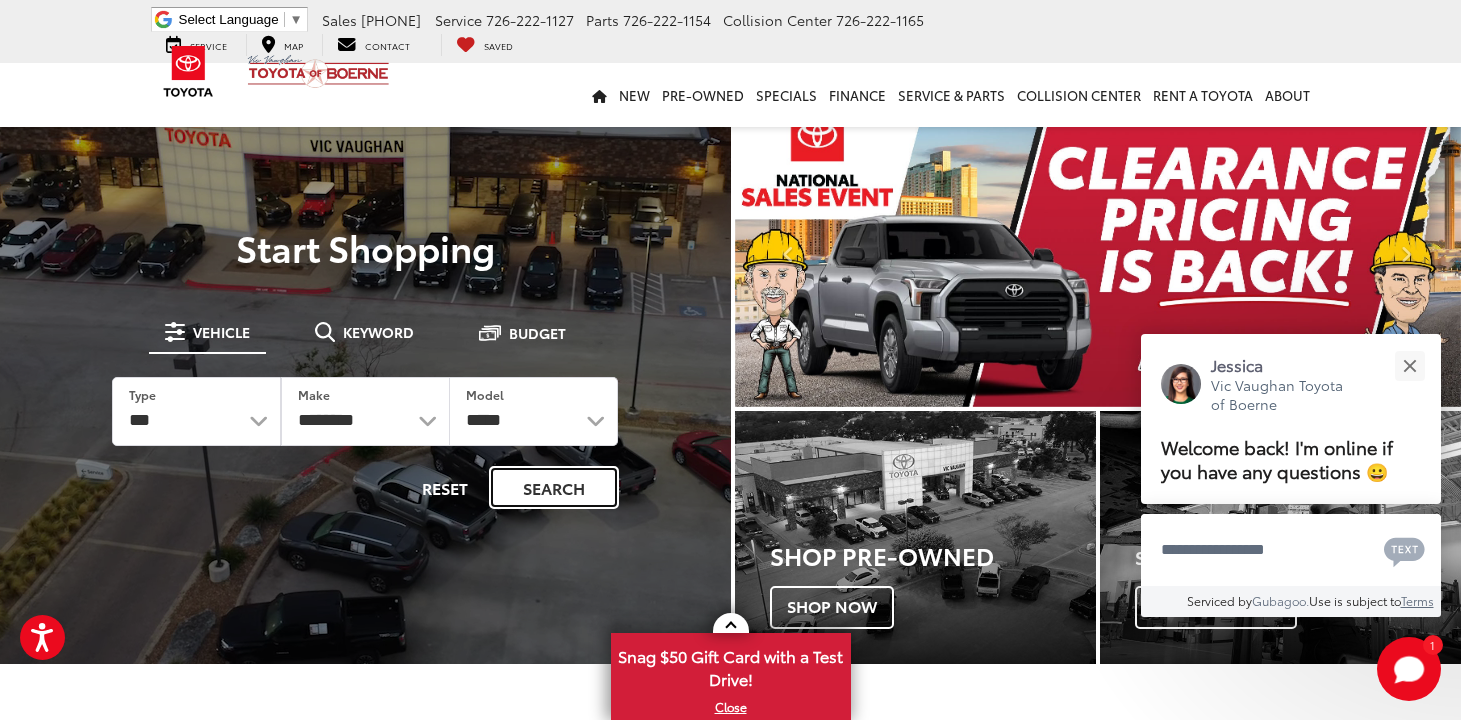 click on "Search" at bounding box center [554, 487] 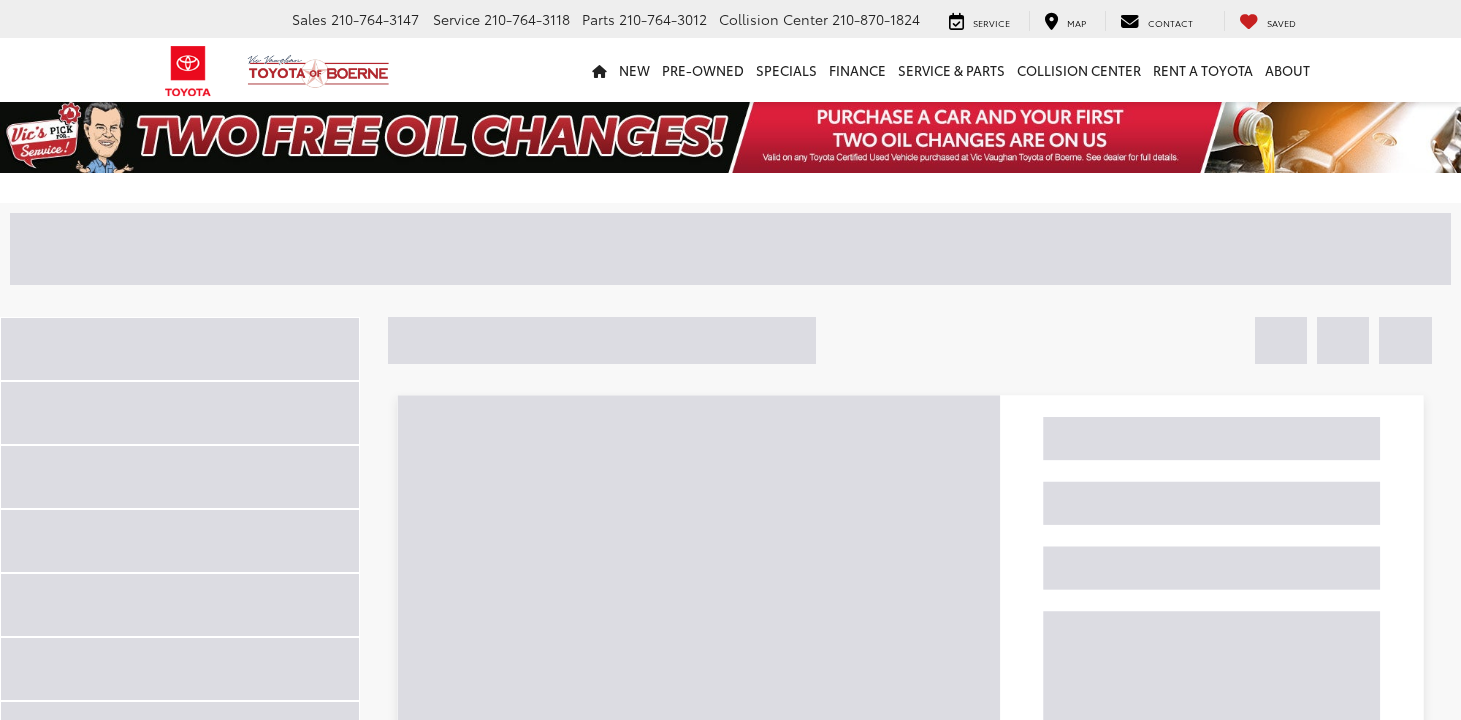 scroll, scrollTop: 0, scrollLeft: 0, axis: both 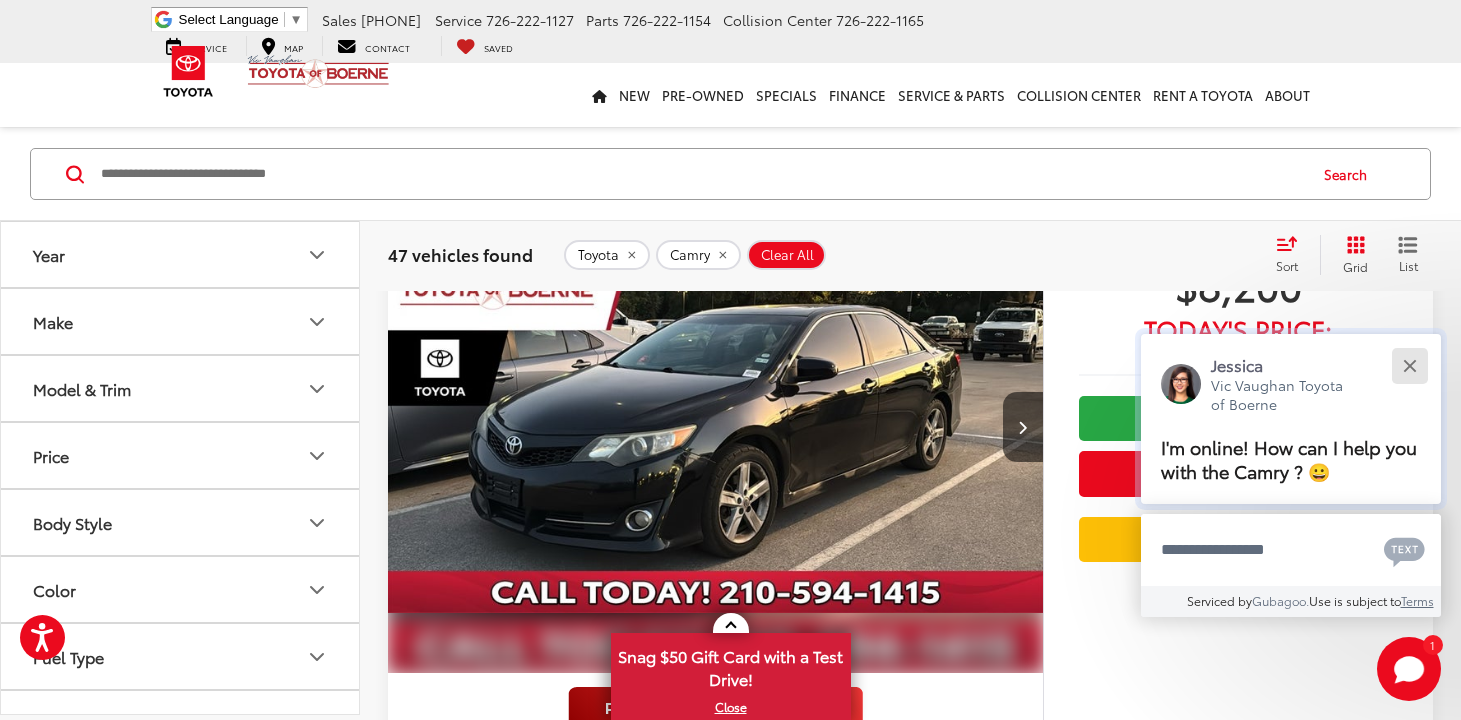 click at bounding box center (1409, 365) 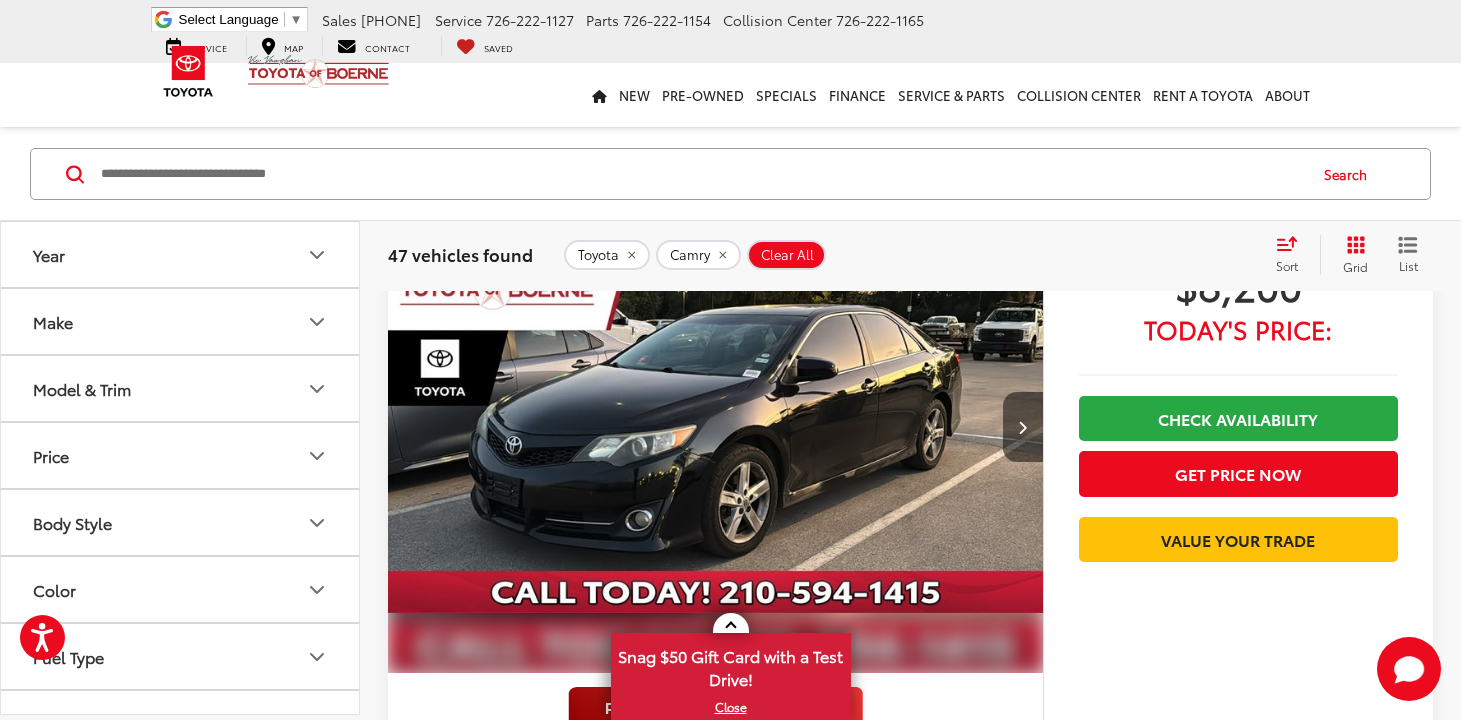 click at bounding box center [1023, 427] 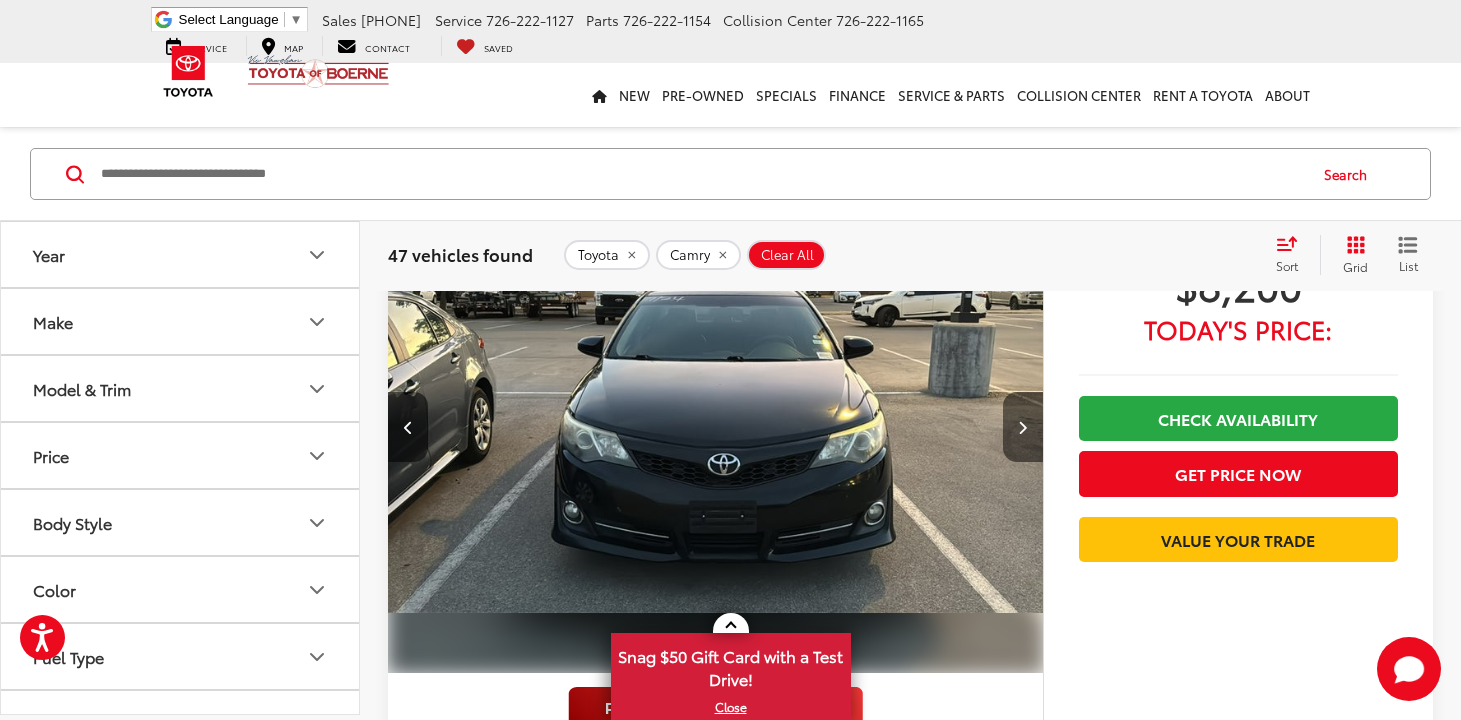 click at bounding box center [1023, 427] 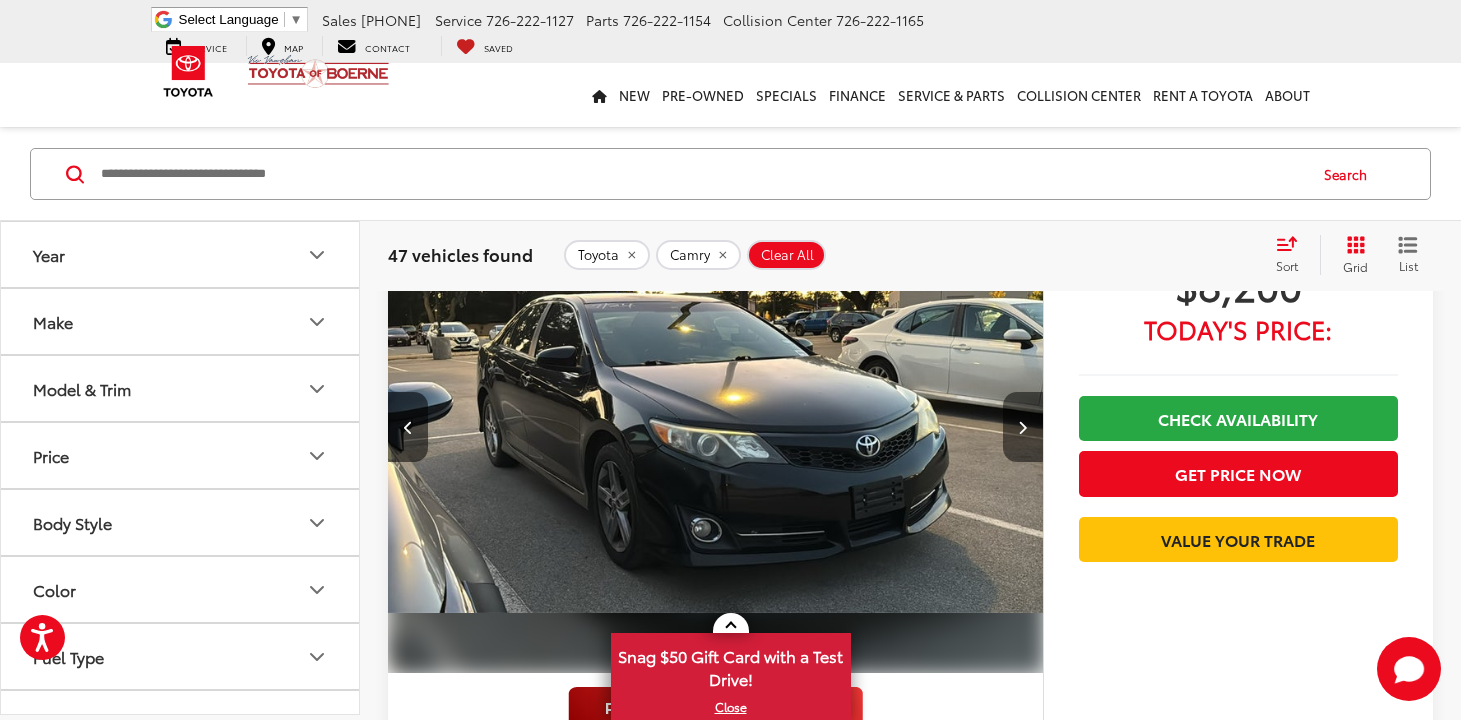 click at bounding box center (1023, 427) 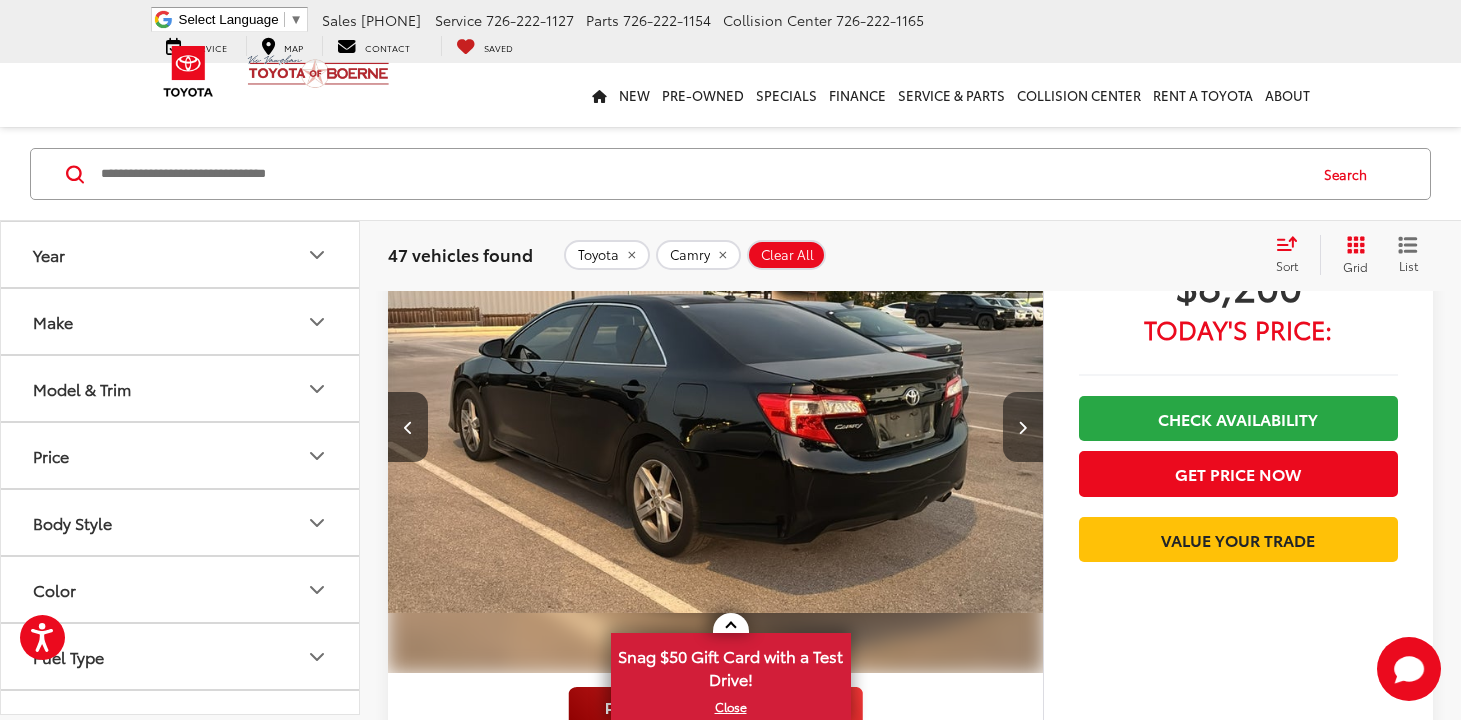 click at bounding box center [1023, 427] 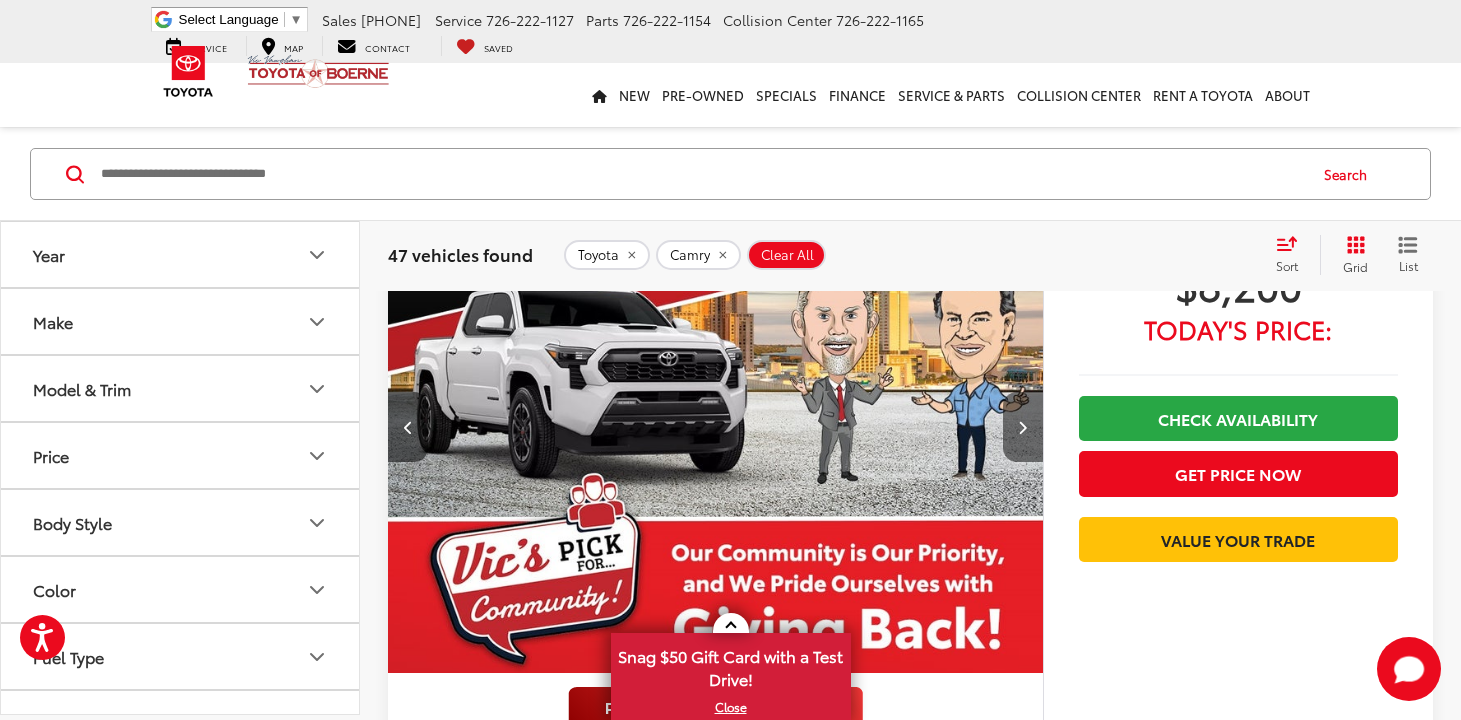 click at bounding box center (1023, 427) 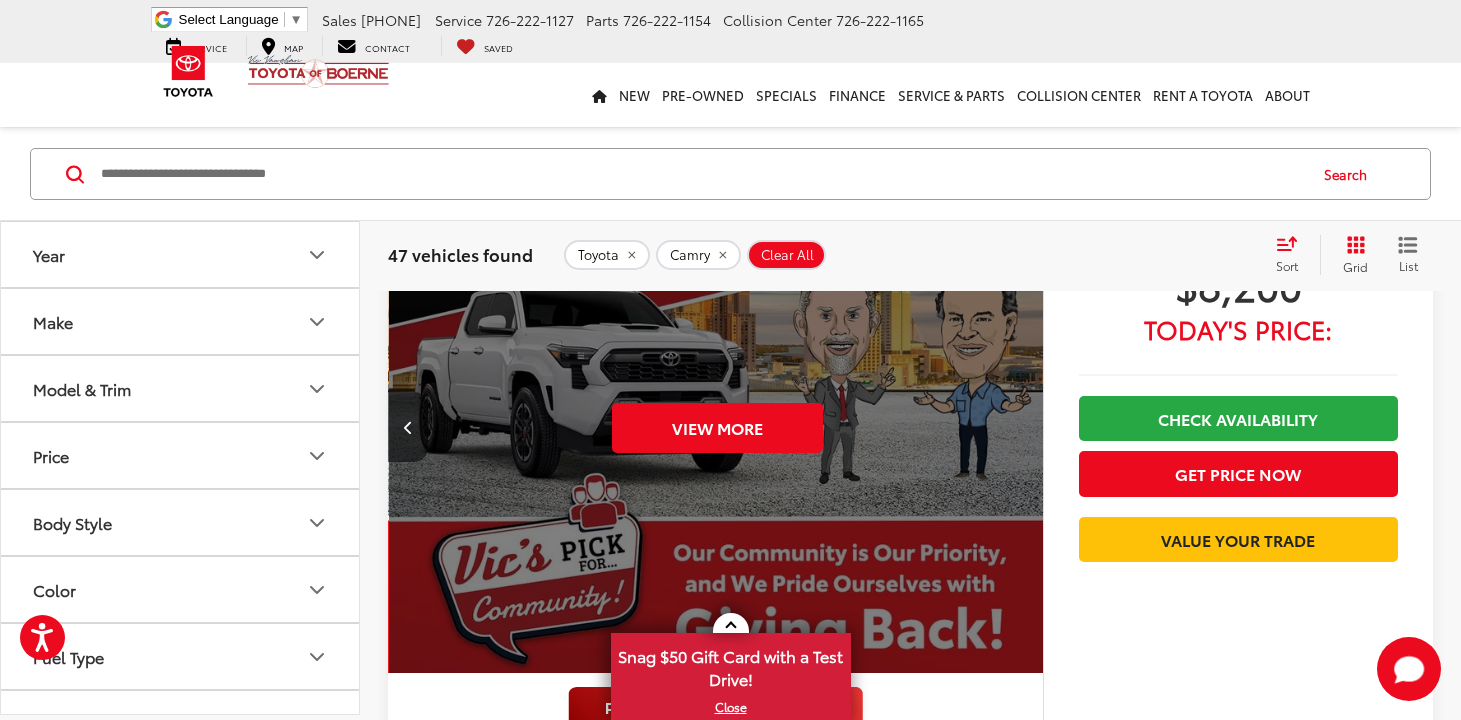 scroll, scrollTop: 0, scrollLeft: 3290, axis: horizontal 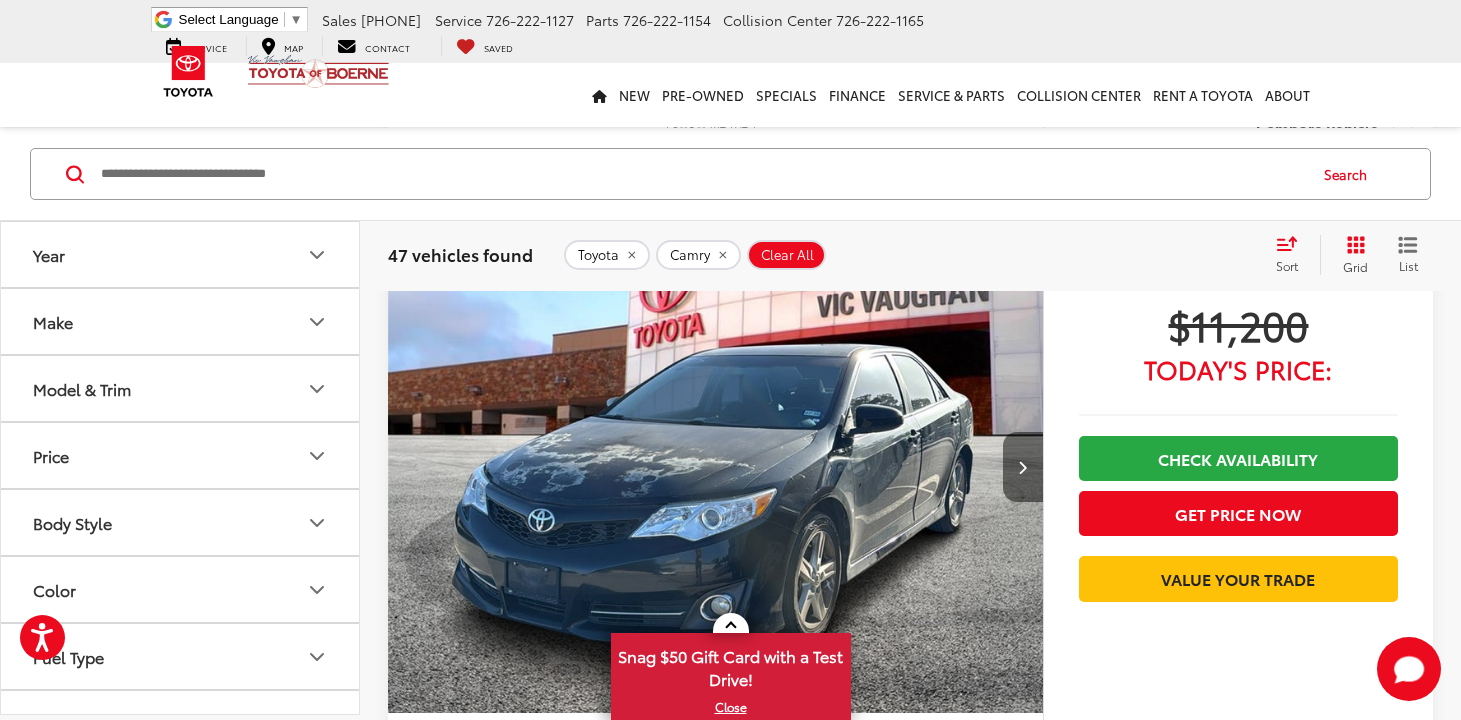click at bounding box center (1023, 467) 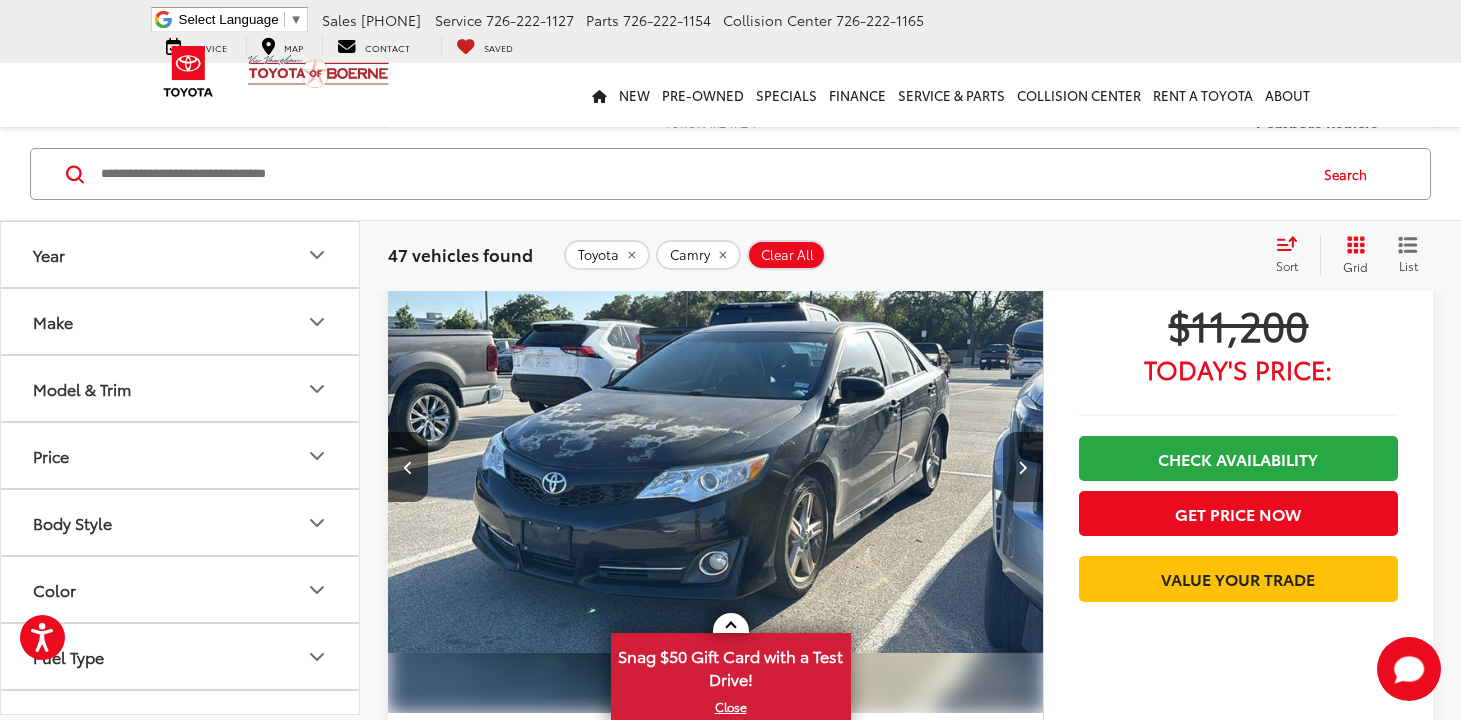 click at bounding box center (1023, 467) 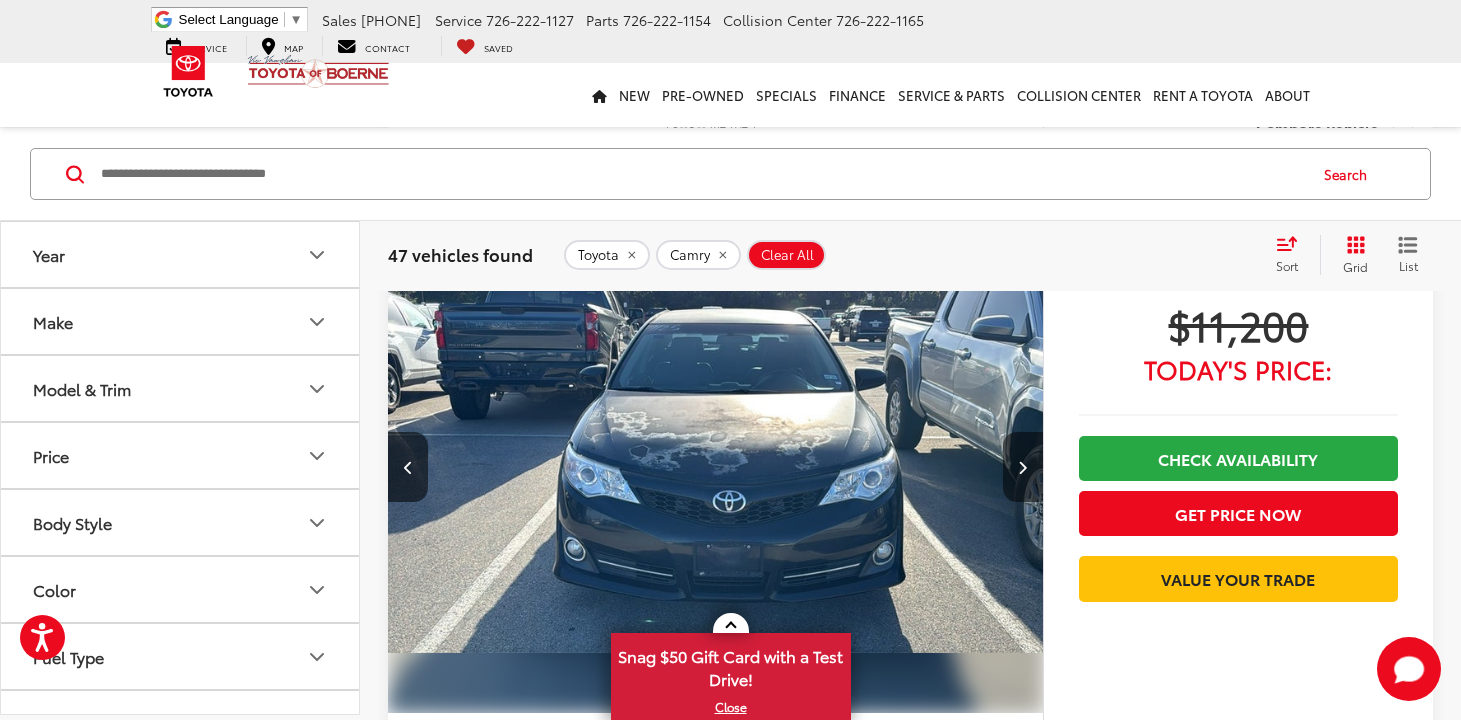 click at bounding box center [1023, 467] 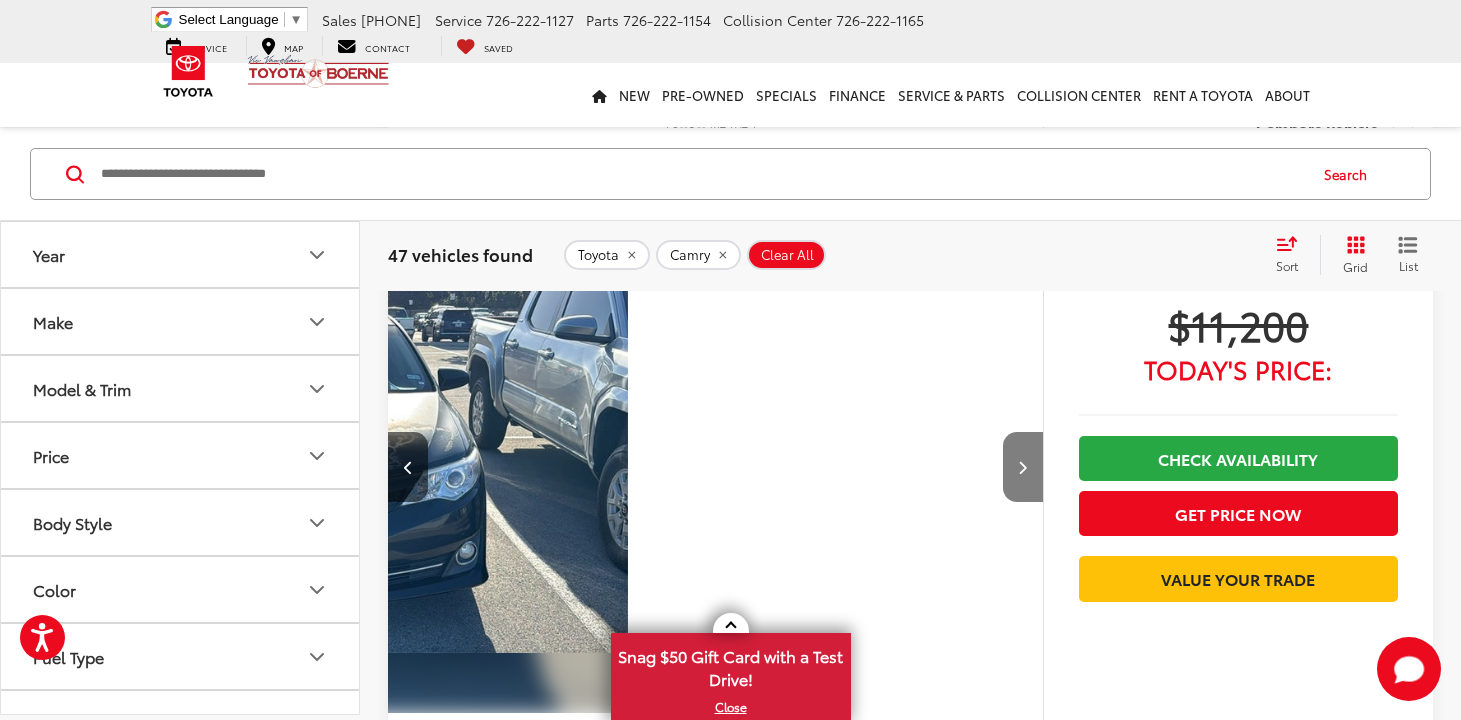 scroll, scrollTop: 0, scrollLeft: 1903, axis: horizontal 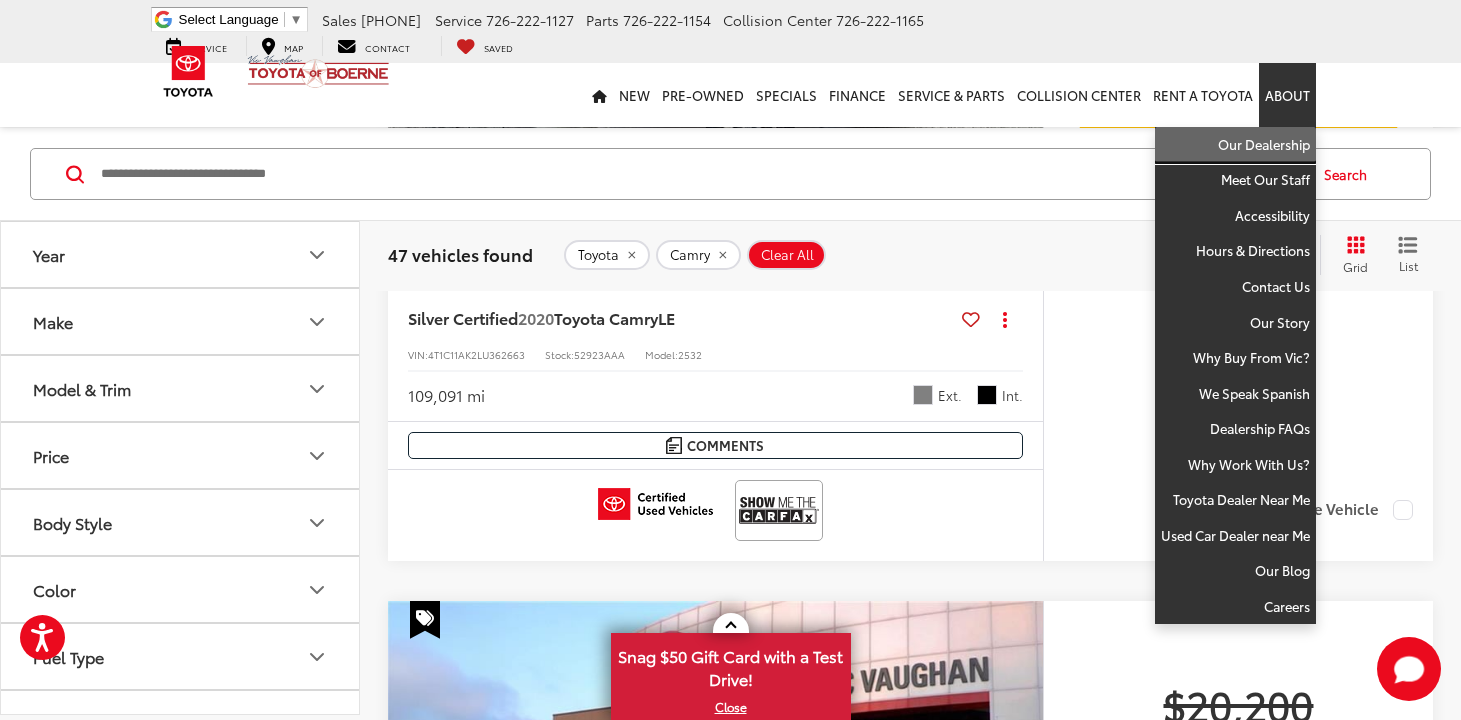 click on "Our Dealership" at bounding box center [1235, 145] 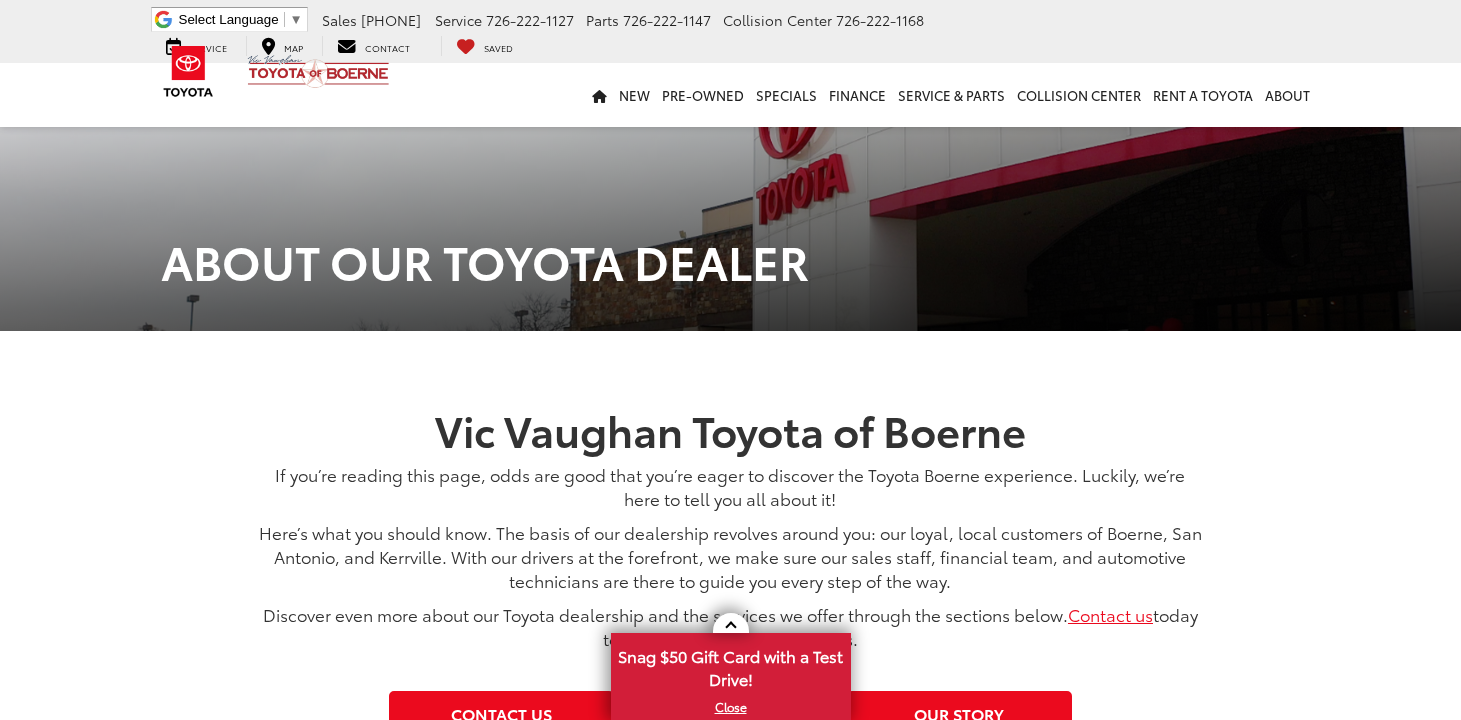 scroll, scrollTop: 382, scrollLeft: 0, axis: vertical 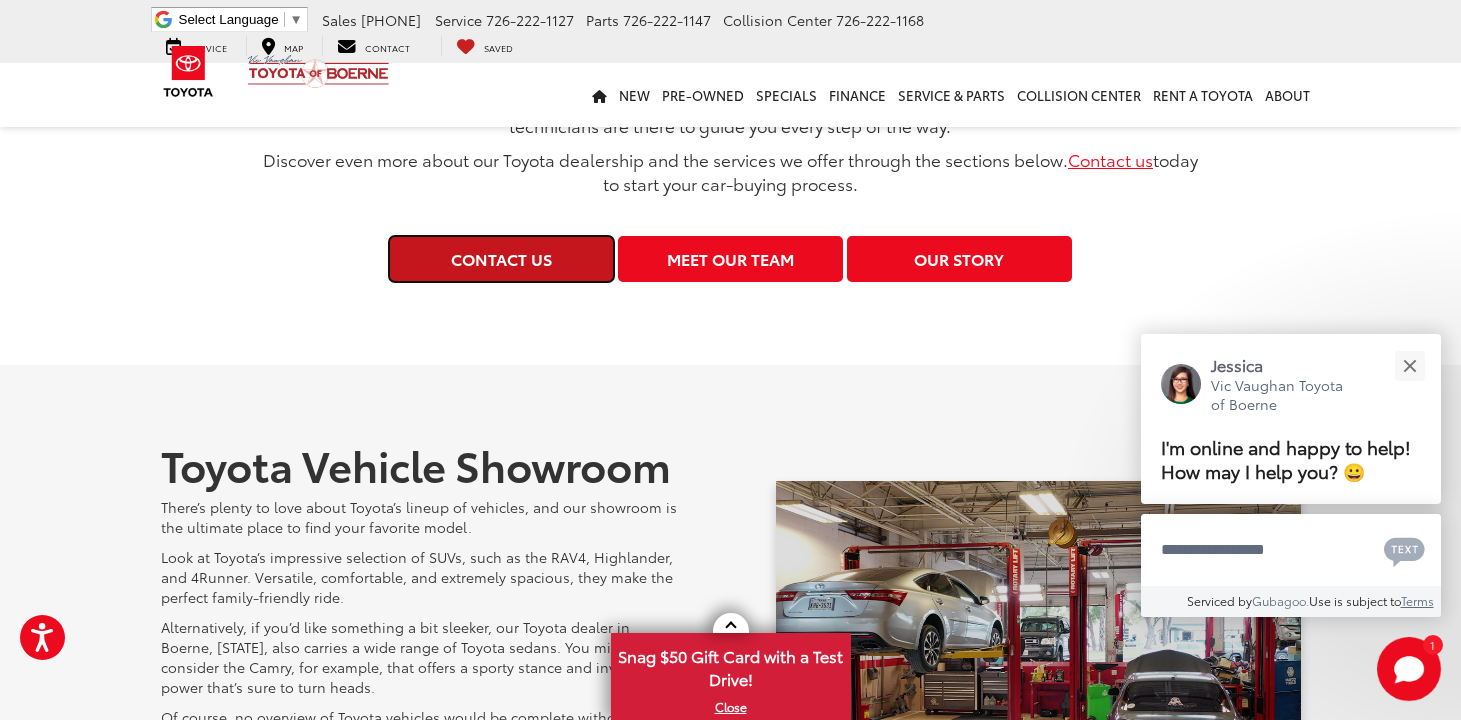 click on "Contact Us" at bounding box center (501, 258) 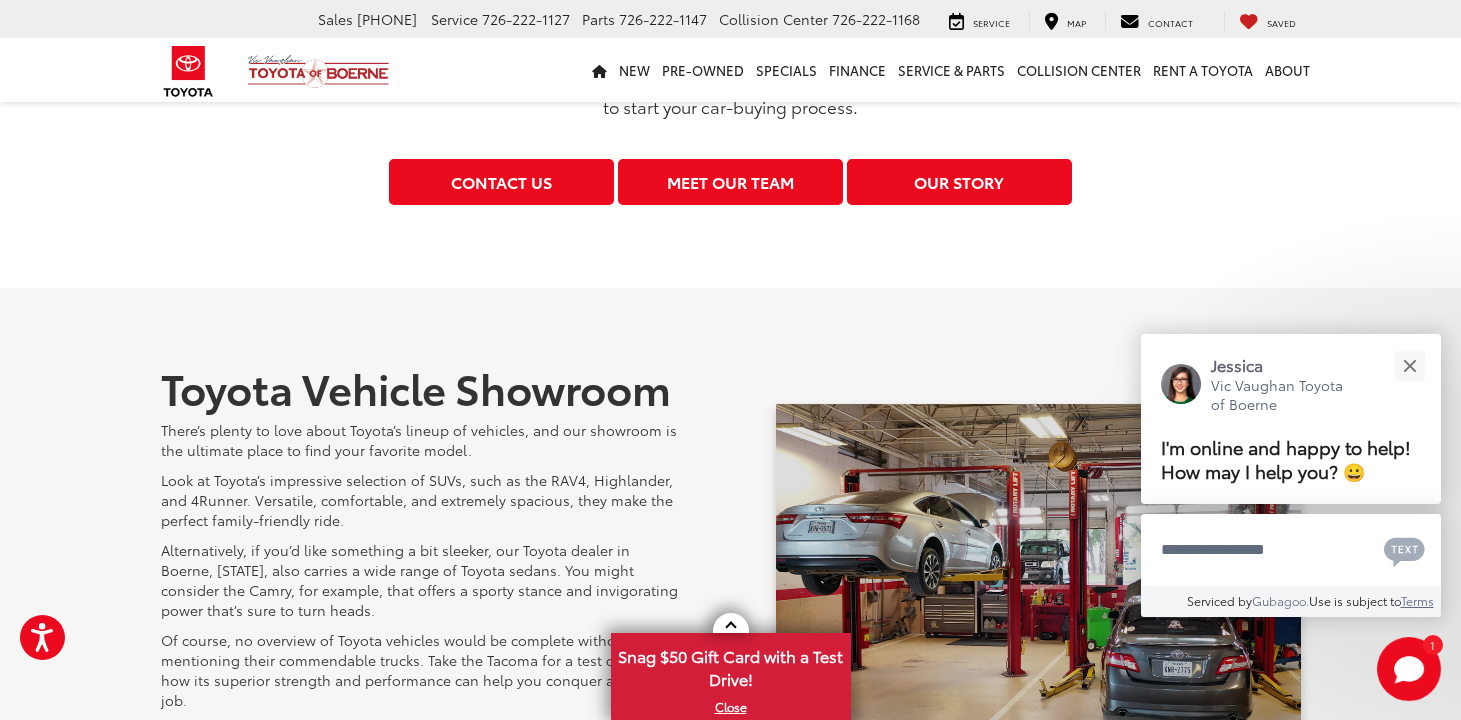 scroll, scrollTop: 536, scrollLeft: 0, axis: vertical 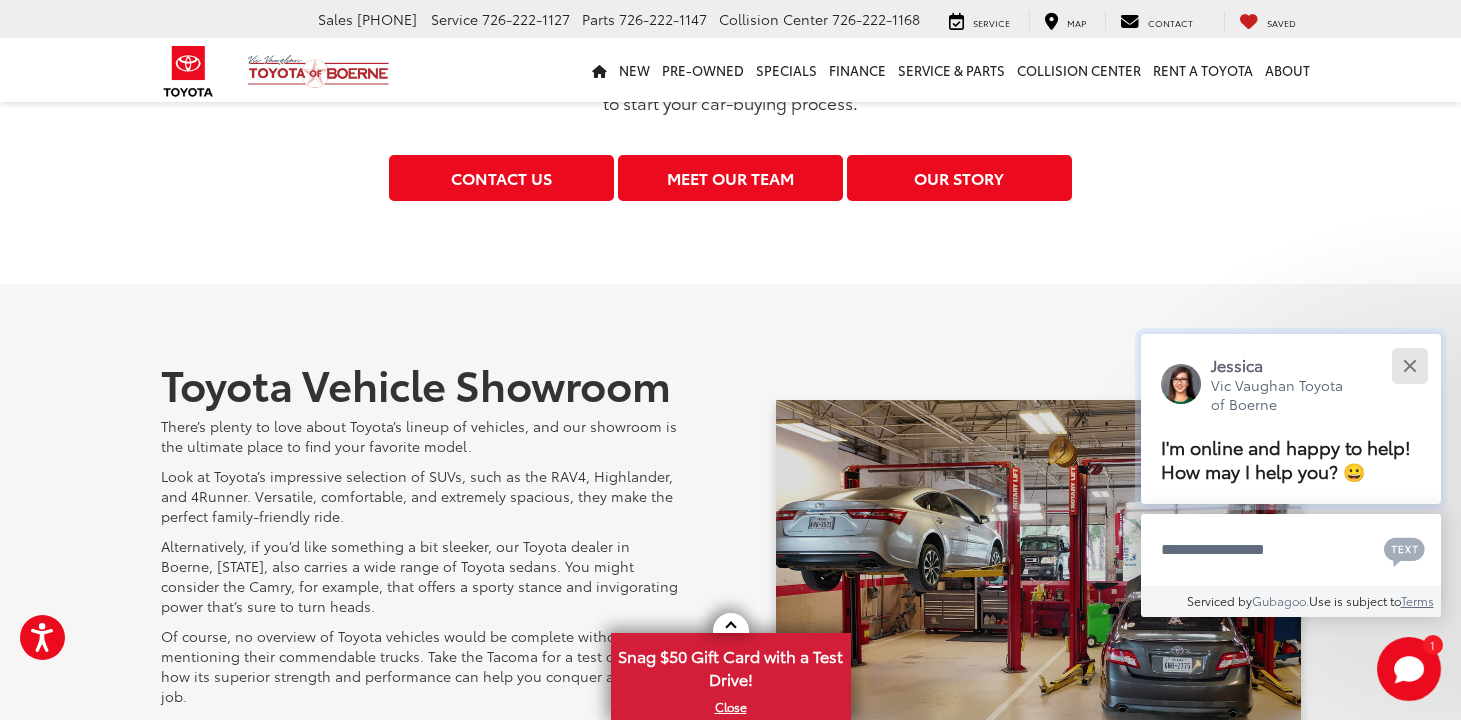 click at bounding box center (1409, 365) 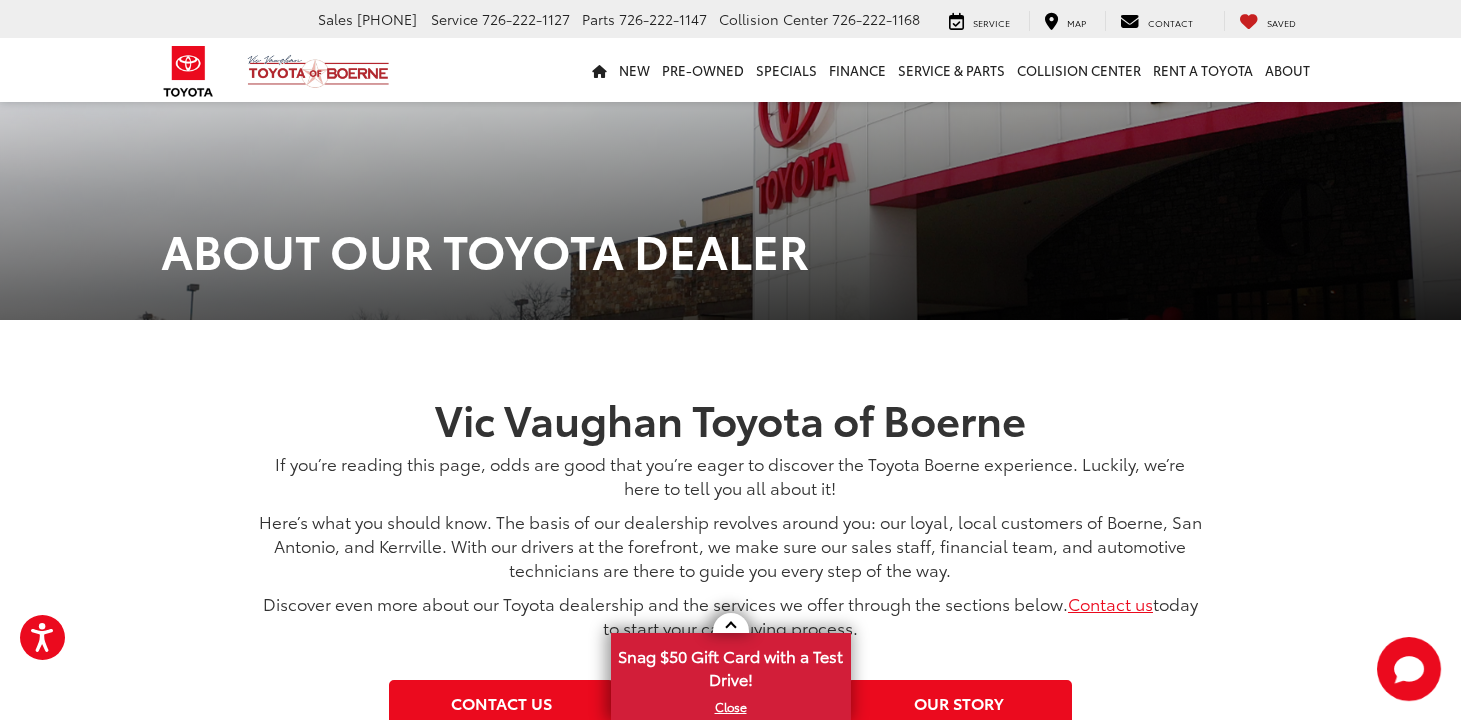 scroll, scrollTop: 0, scrollLeft: 0, axis: both 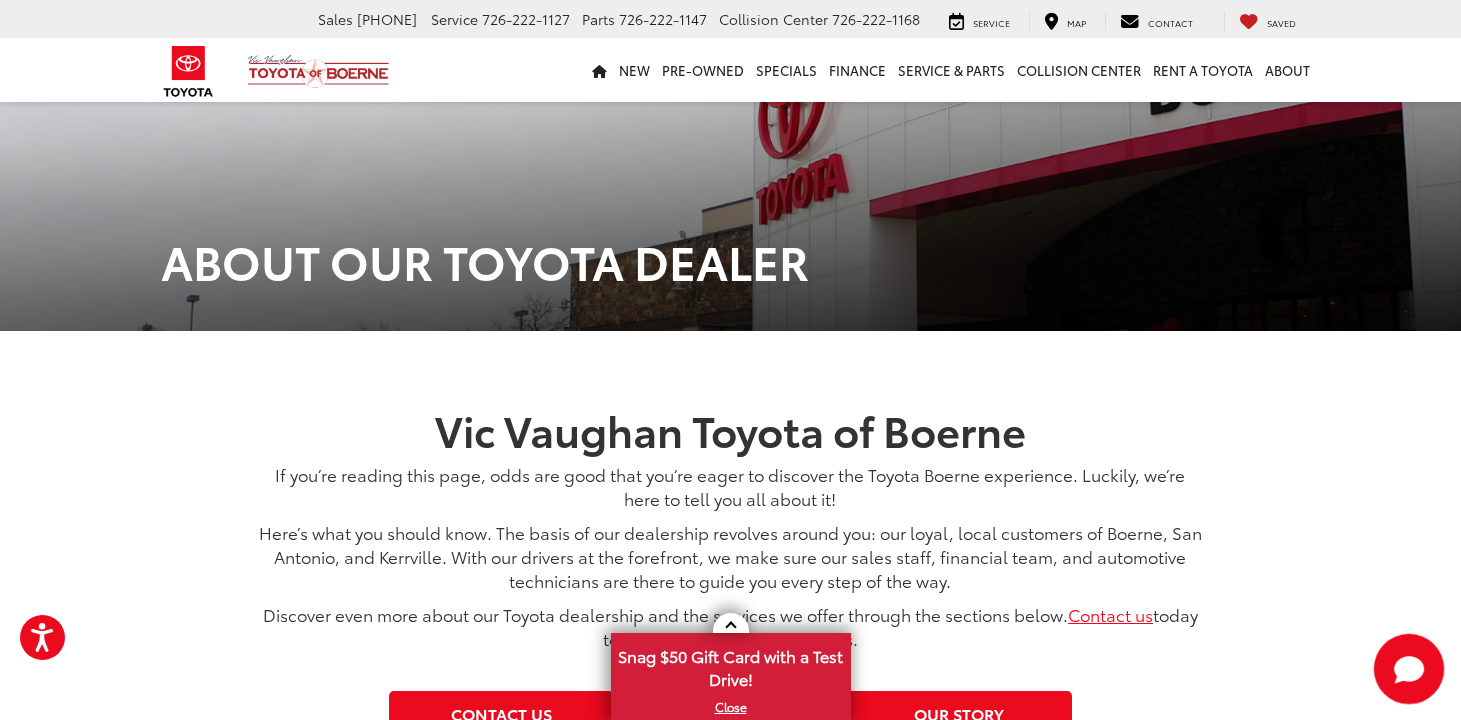 click 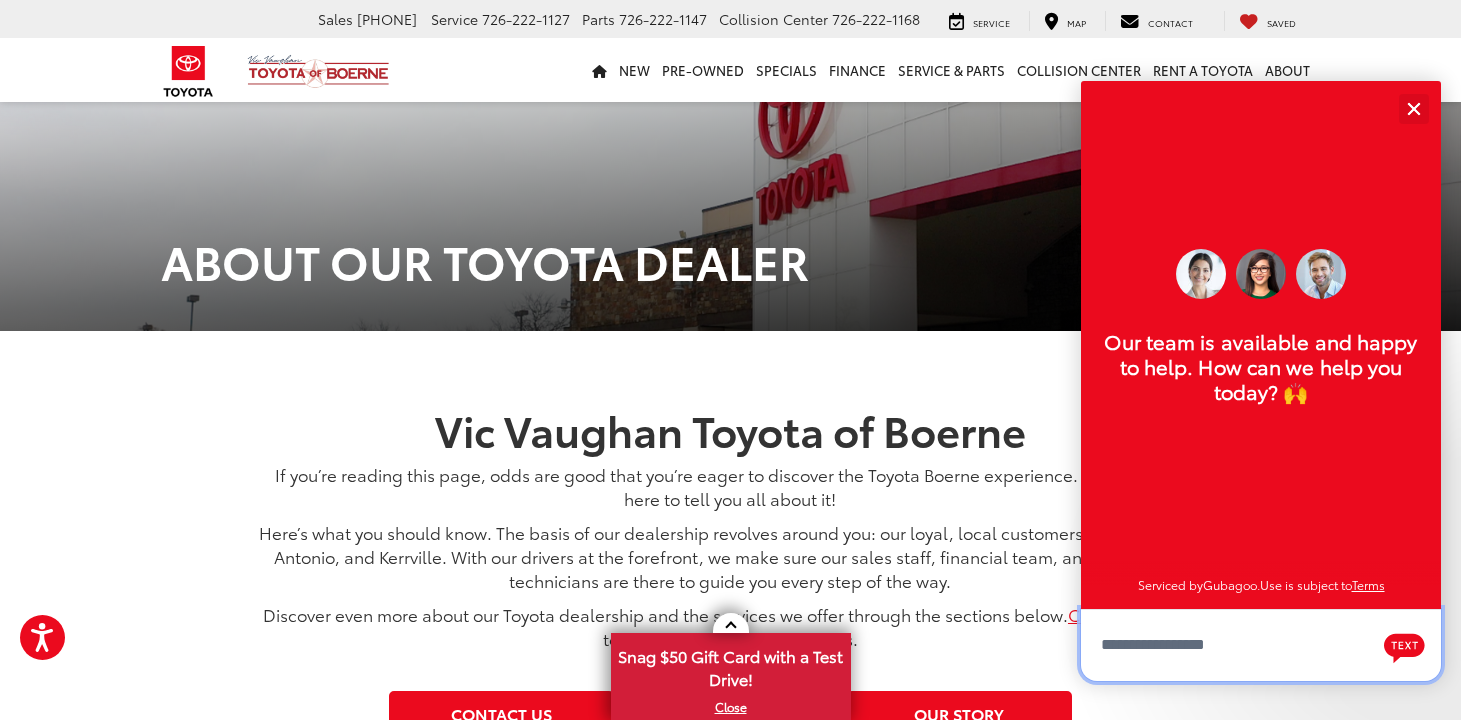 scroll, scrollTop: 24, scrollLeft: 0, axis: vertical 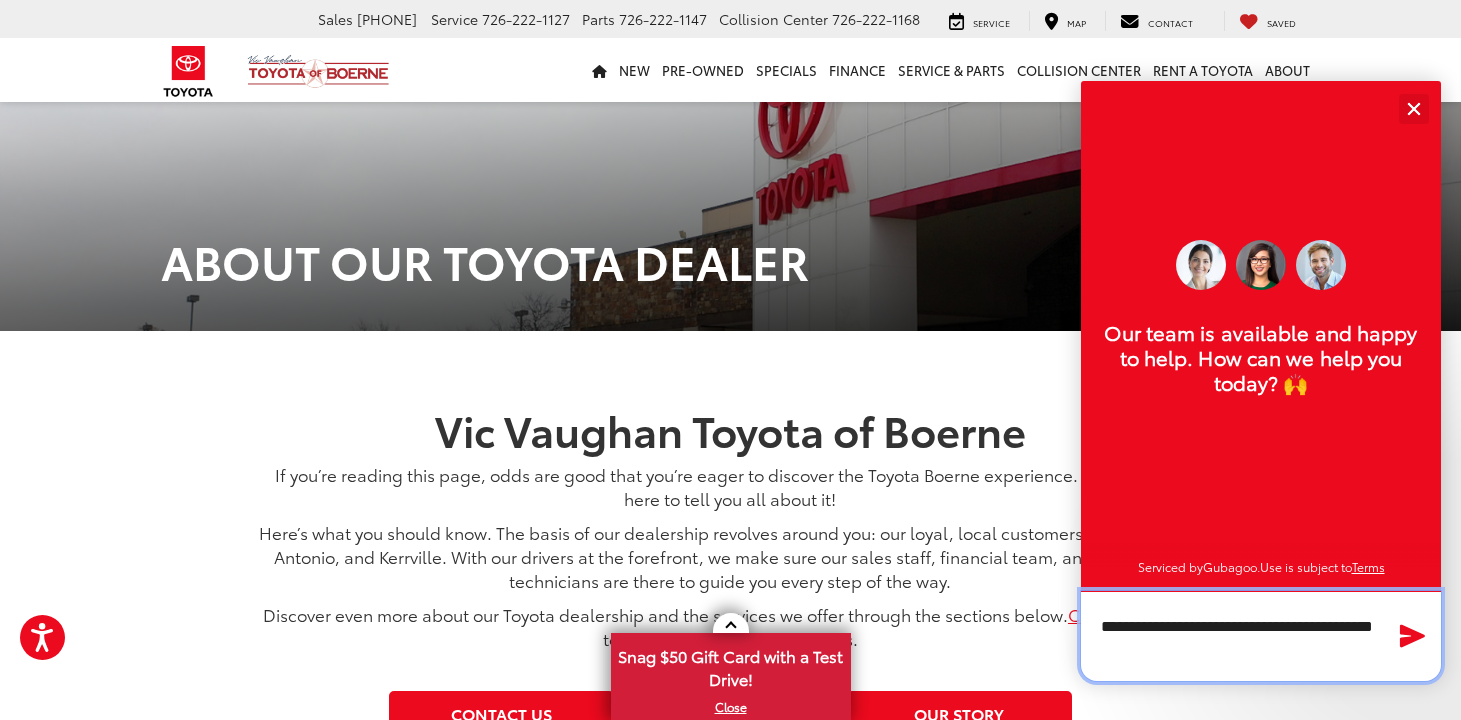 type on "**********" 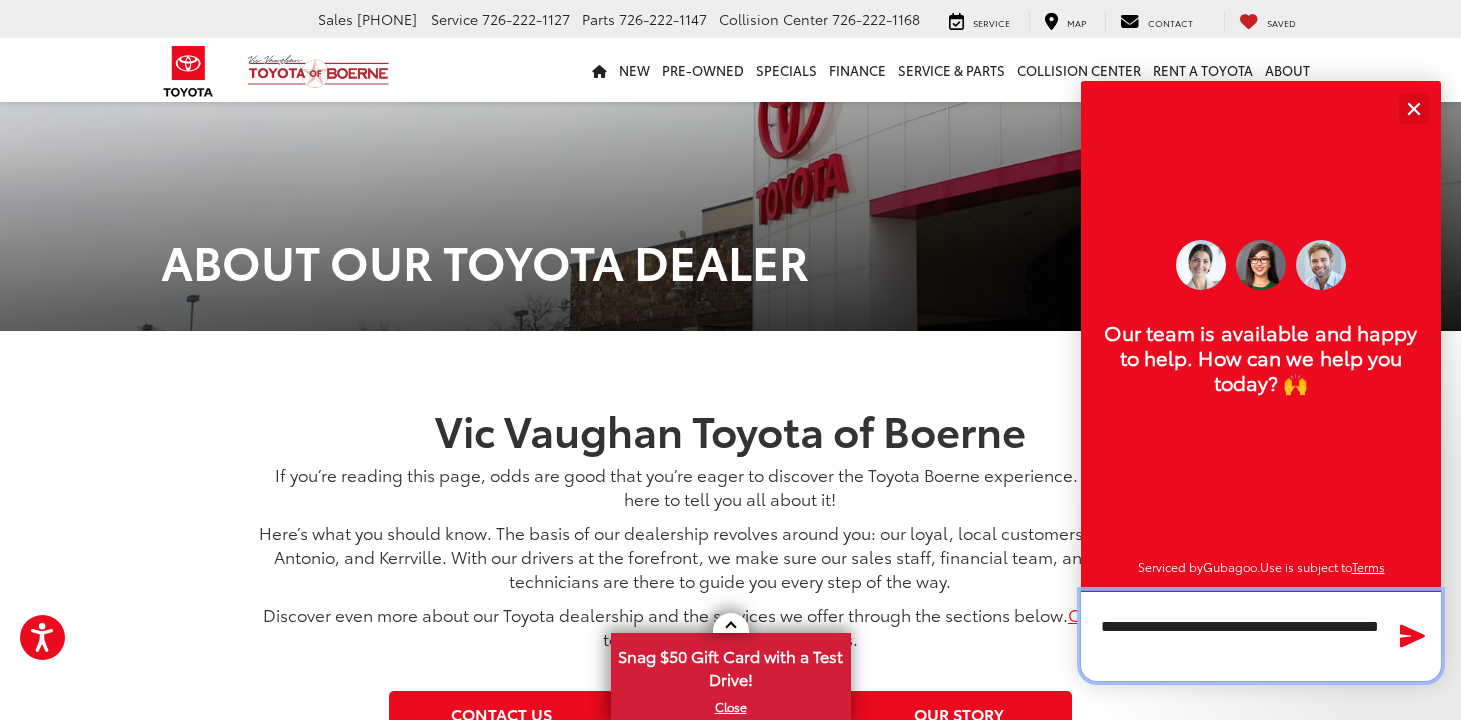 type 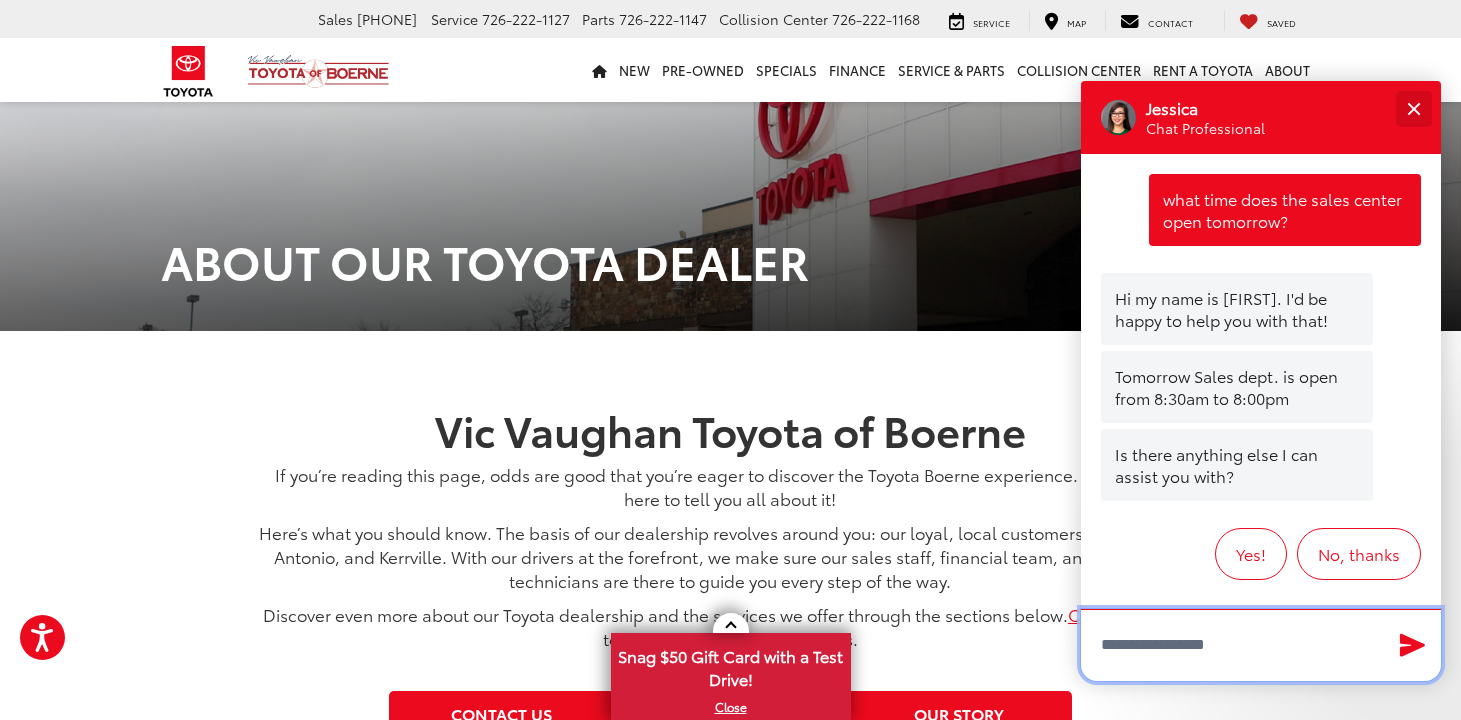 scroll, scrollTop: 25, scrollLeft: 0, axis: vertical 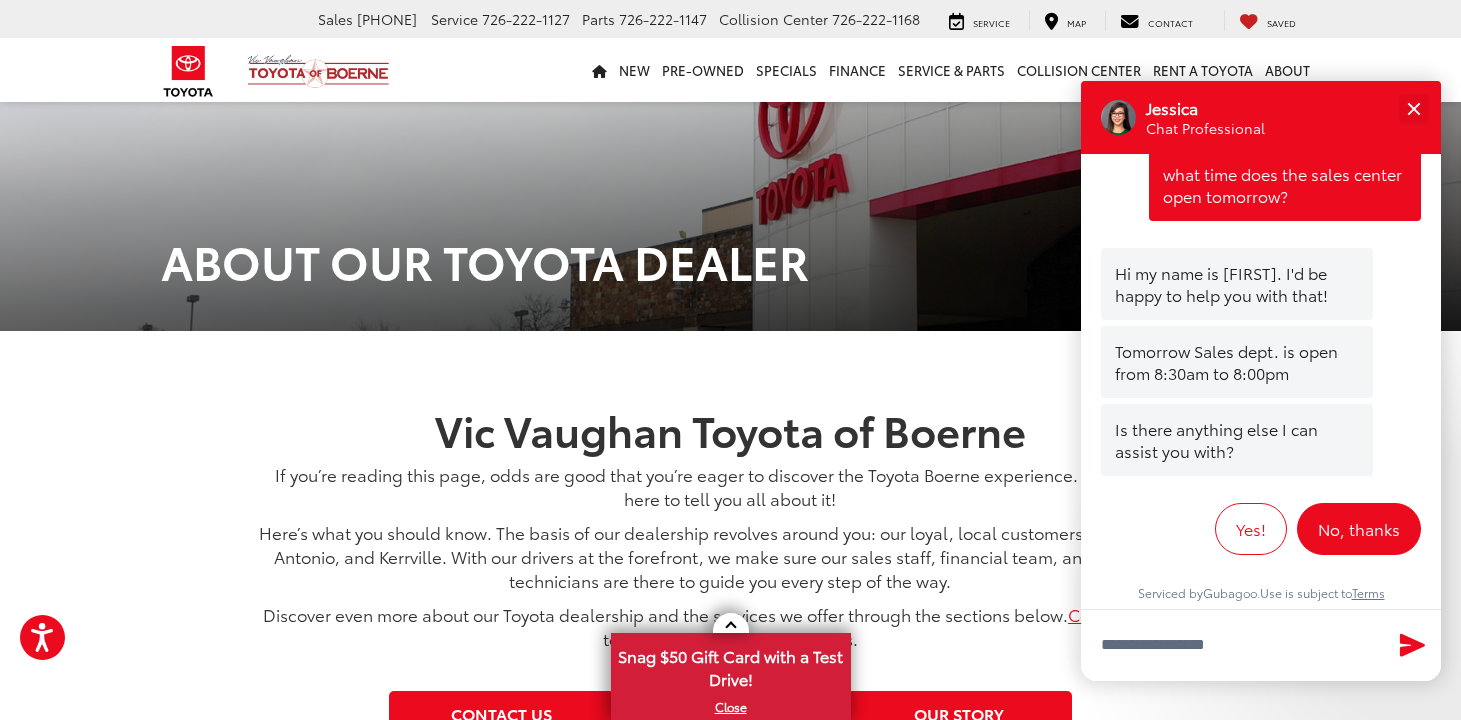 click on "No, thanks" at bounding box center (1359, 529) 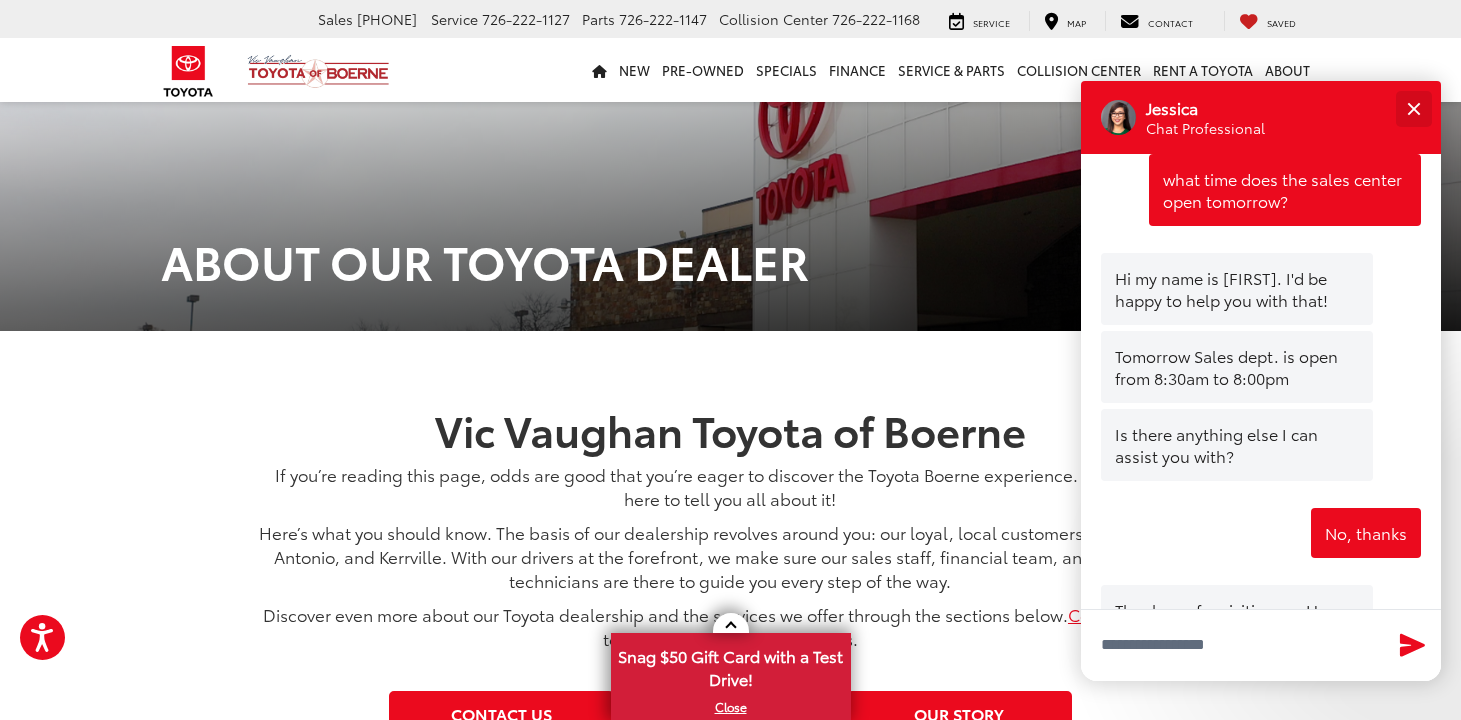 scroll, scrollTop: 119, scrollLeft: 0, axis: vertical 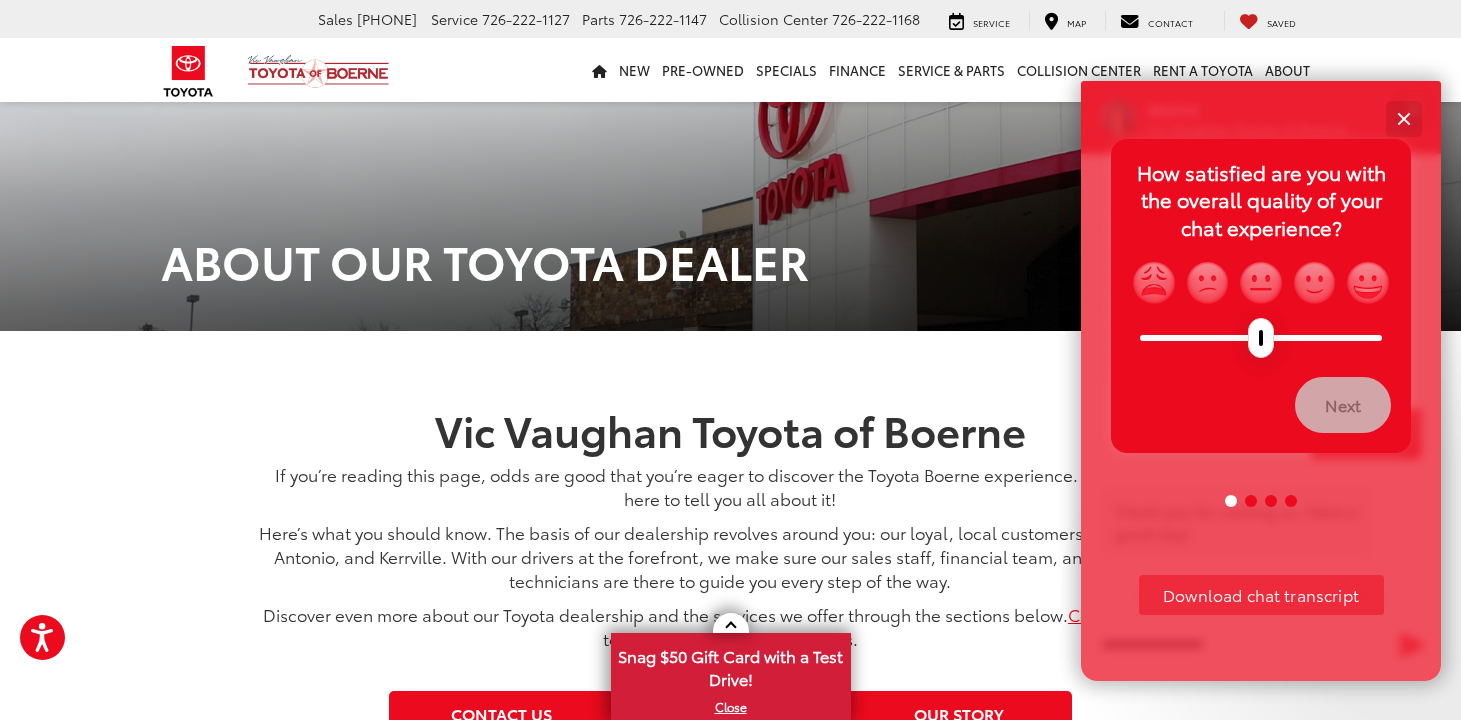 click at bounding box center (1403, 118) 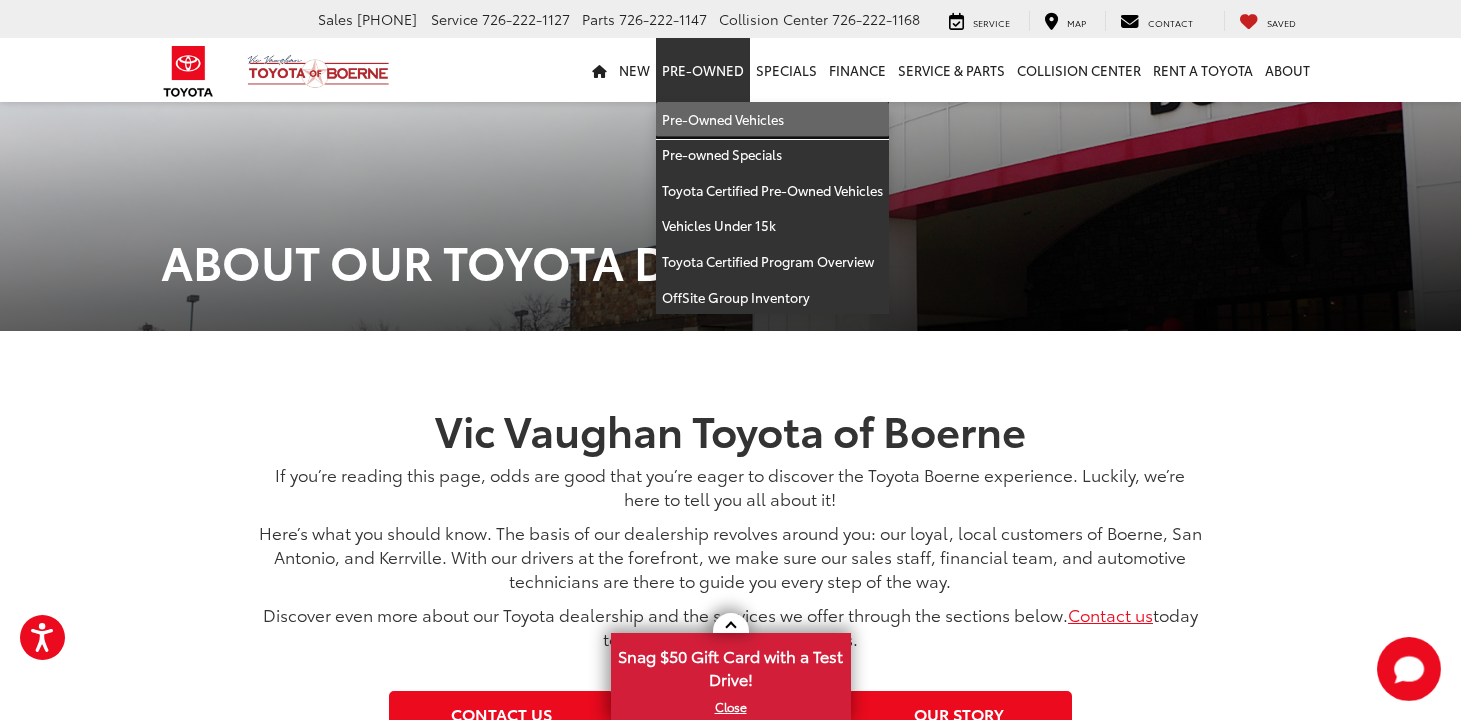 click on "Pre-Owned Vehicles" at bounding box center [772, 120] 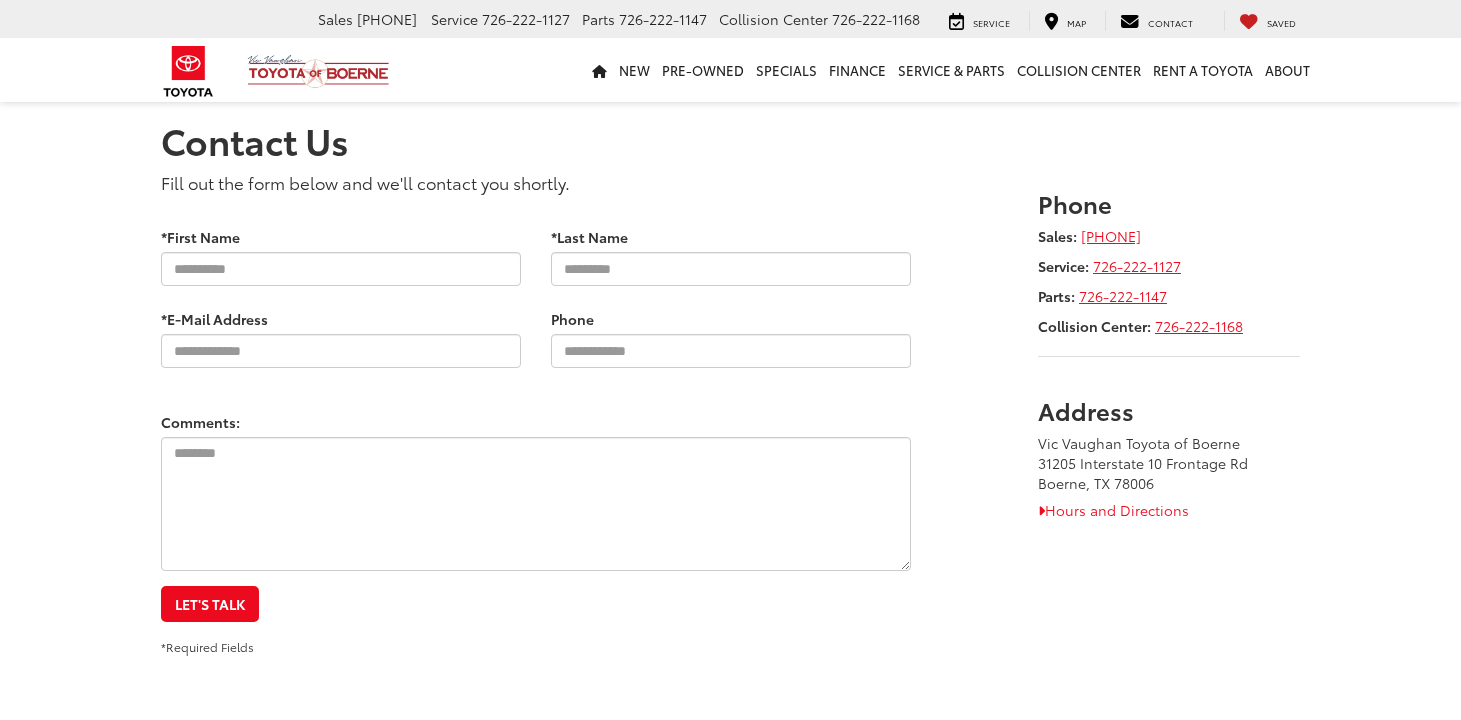 scroll, scrollTop: 0, scrollLeft: 0, axis: both 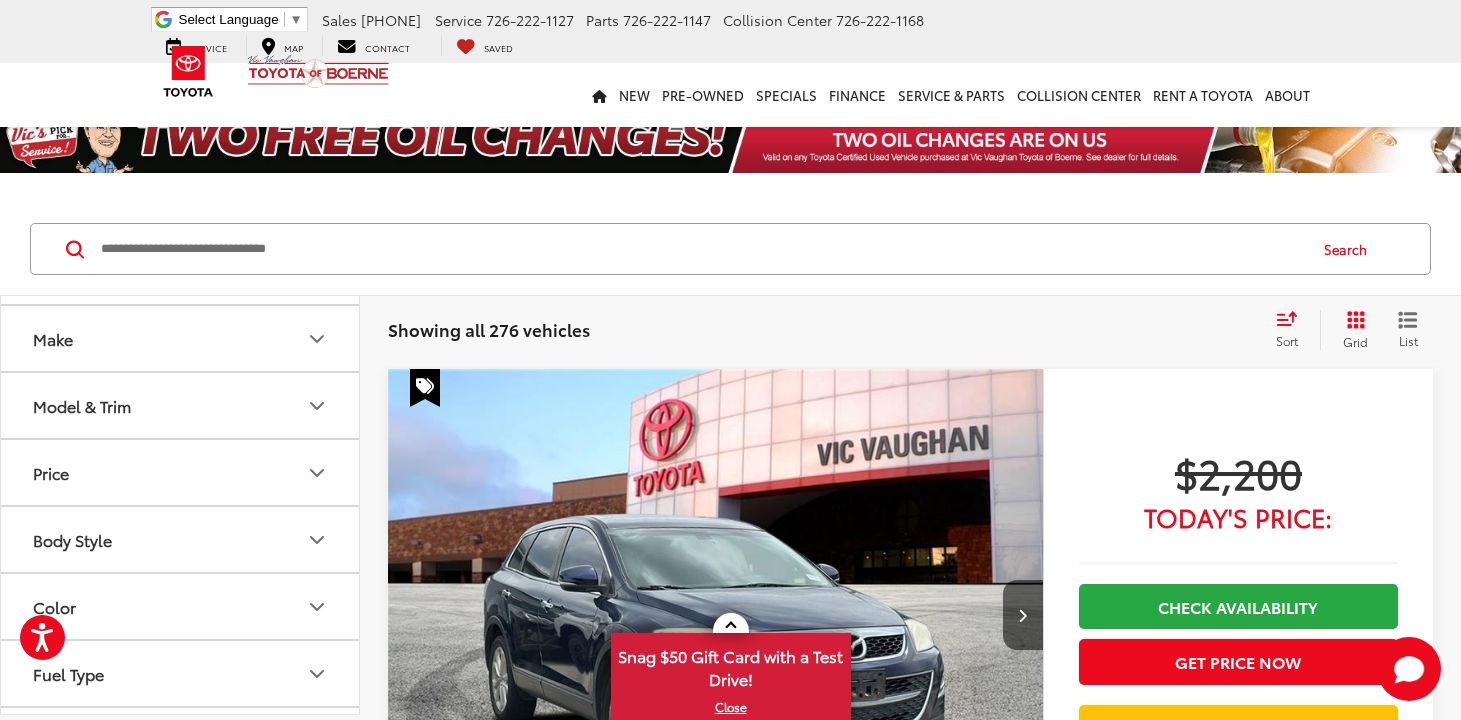 click on "Price" at bounding box center [181, 472] 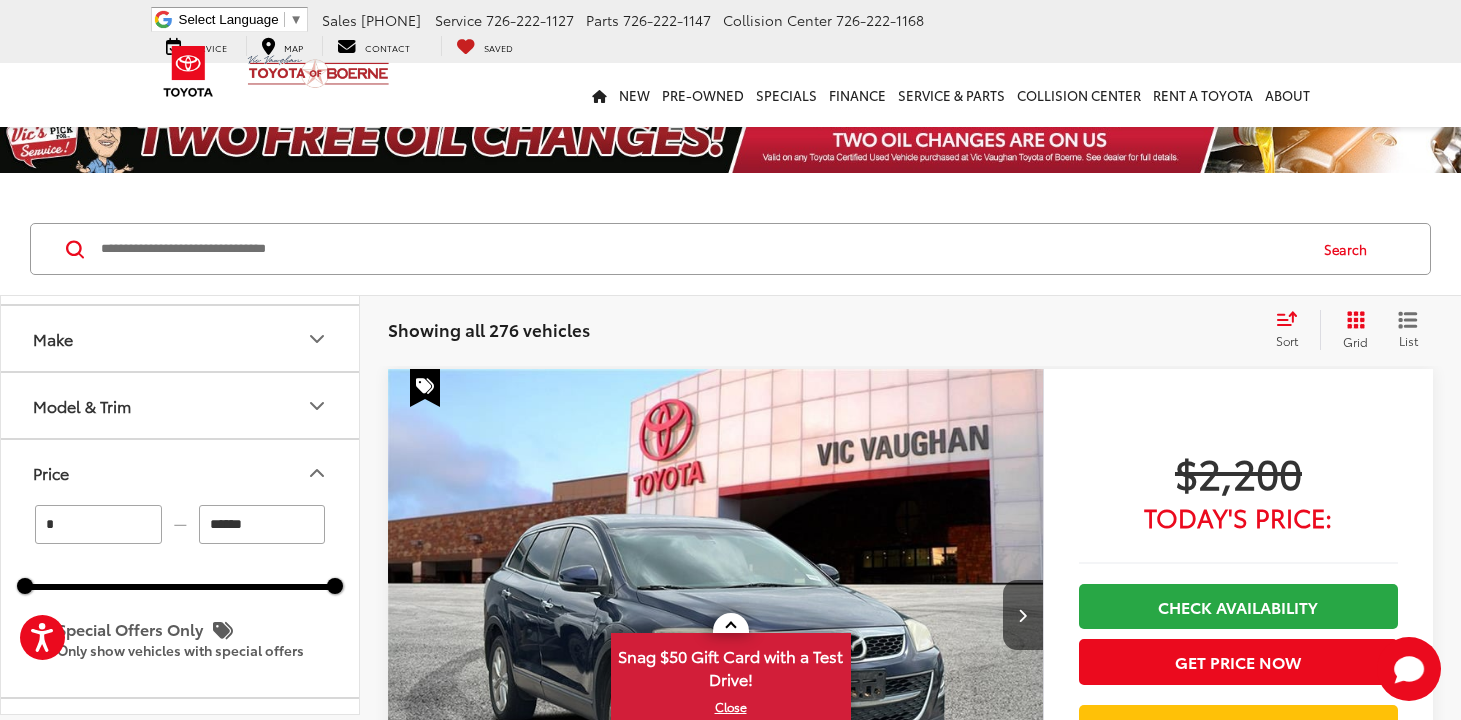 click on "******" at bounding box center (262, 524) 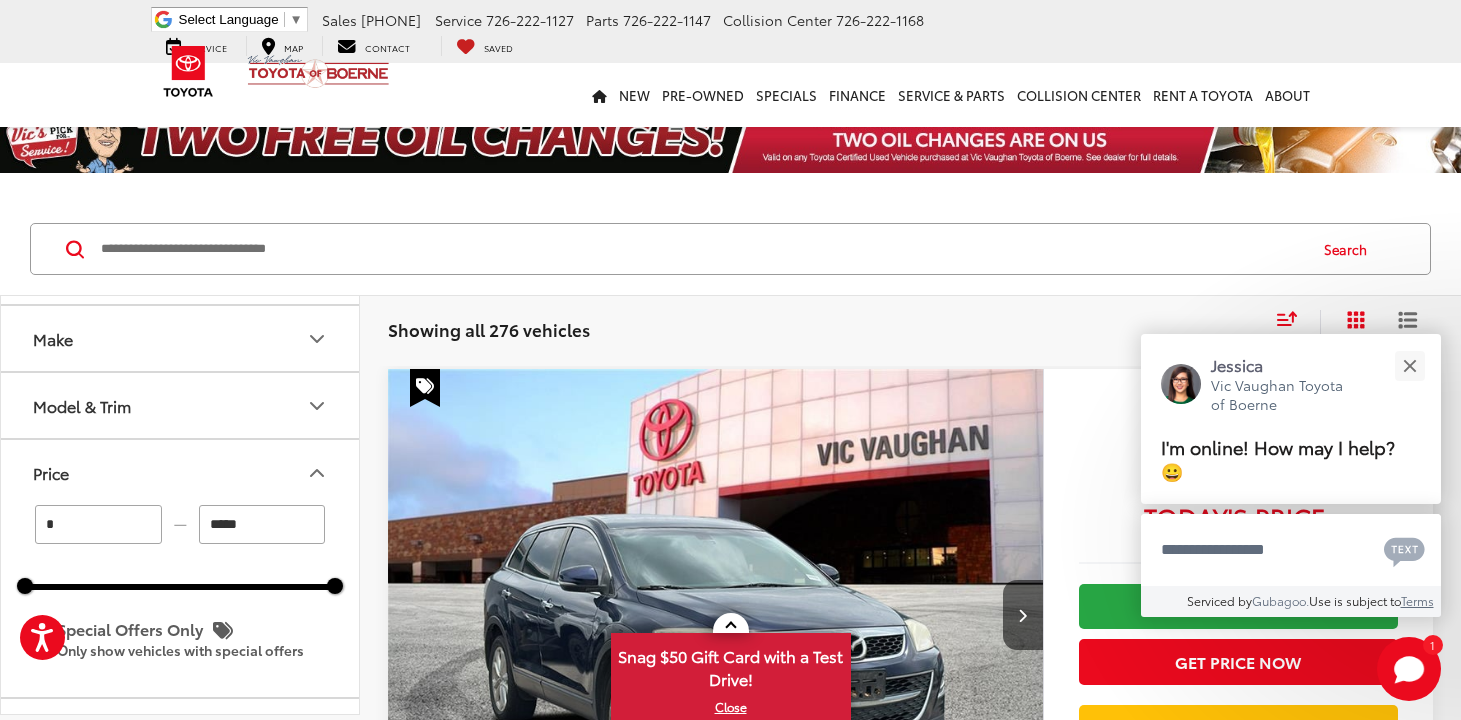 click on "2011   Mazda CX-9  Grand Touring
Copy Link Share Print View Details VIN:  JM3TB2DA3B0311972 Stock:  53375AAA Model:  CX9 GT 2A 185,084 mi Ext. Int. More Details Comments Dealer Comments 2011 Mazda CX-9 Grand Touring Stormy Blue Mica Inspected, Bluetooth®. Reviews:   * If you’re youthful side craves the Zoom-Zoom attitude of a MAZDA3, but the responsible adult in you recognizes the needs of your growing family, the CX-9 may very well satisfy both. Source: KBB.com   * Sporty performance; stylish cabin; easy access to spacious third row; solid build quality. Source: Edmunds More...   Track Price
$2,200
Today's Price:
Check Availability
Get Price Now
Value Your Trade
Compare Vehicle 2009  Audi A4  2.0T Premium Plus quattro" at bounding box center [910, 5434] 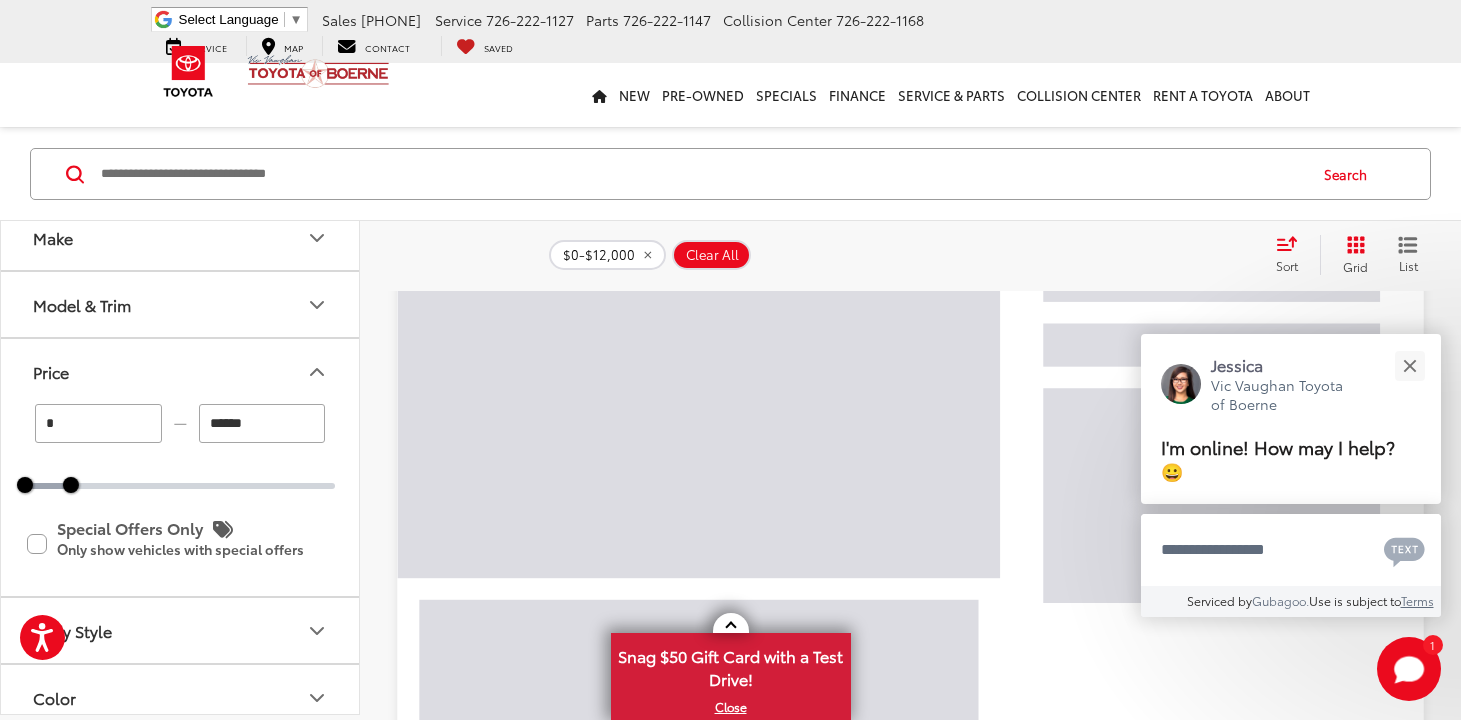 scroll, scrollTop: 214, scrollLeft: 0, axis: vertical 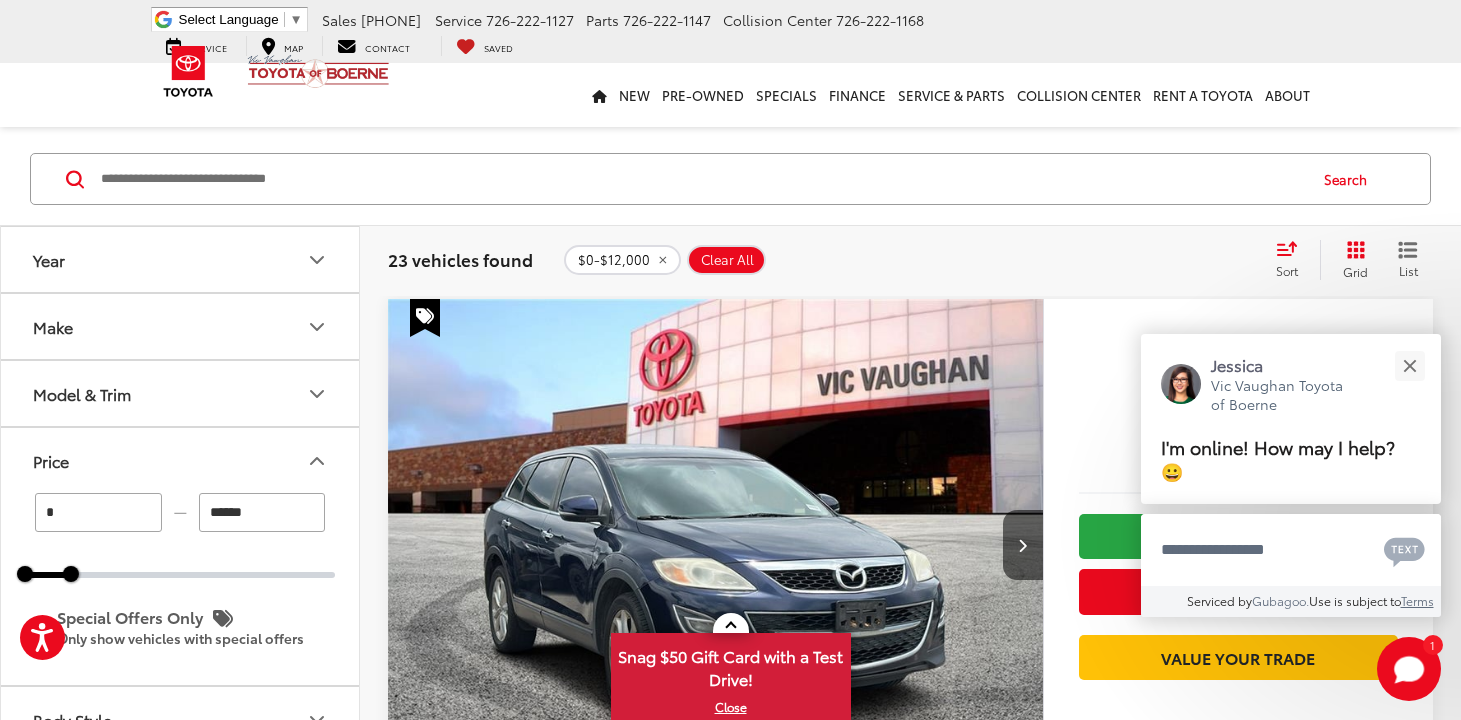 click on "Make" at bounding box center (181, 326) 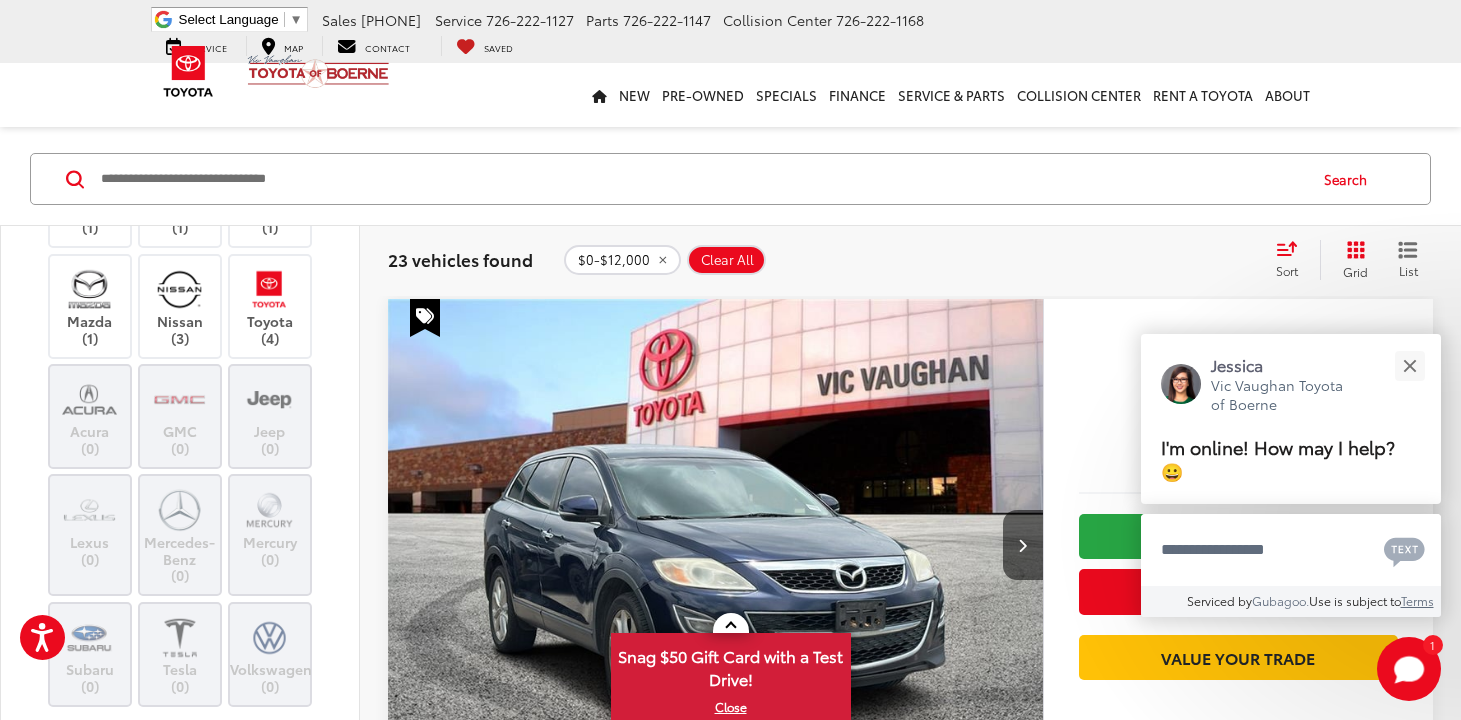 scroll, scrollTop: 304, scrollLeft: 0, axis: vertical 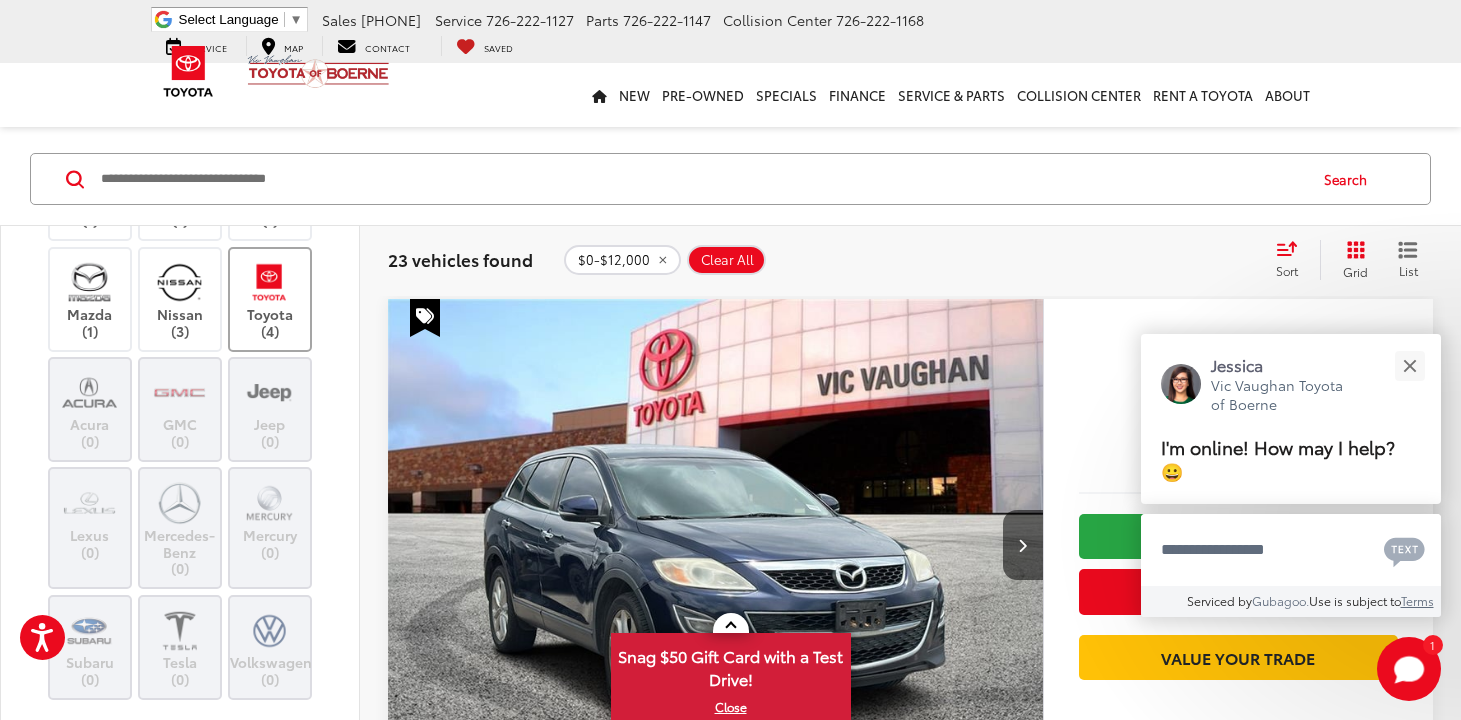 click at bounding box center (269, 282) 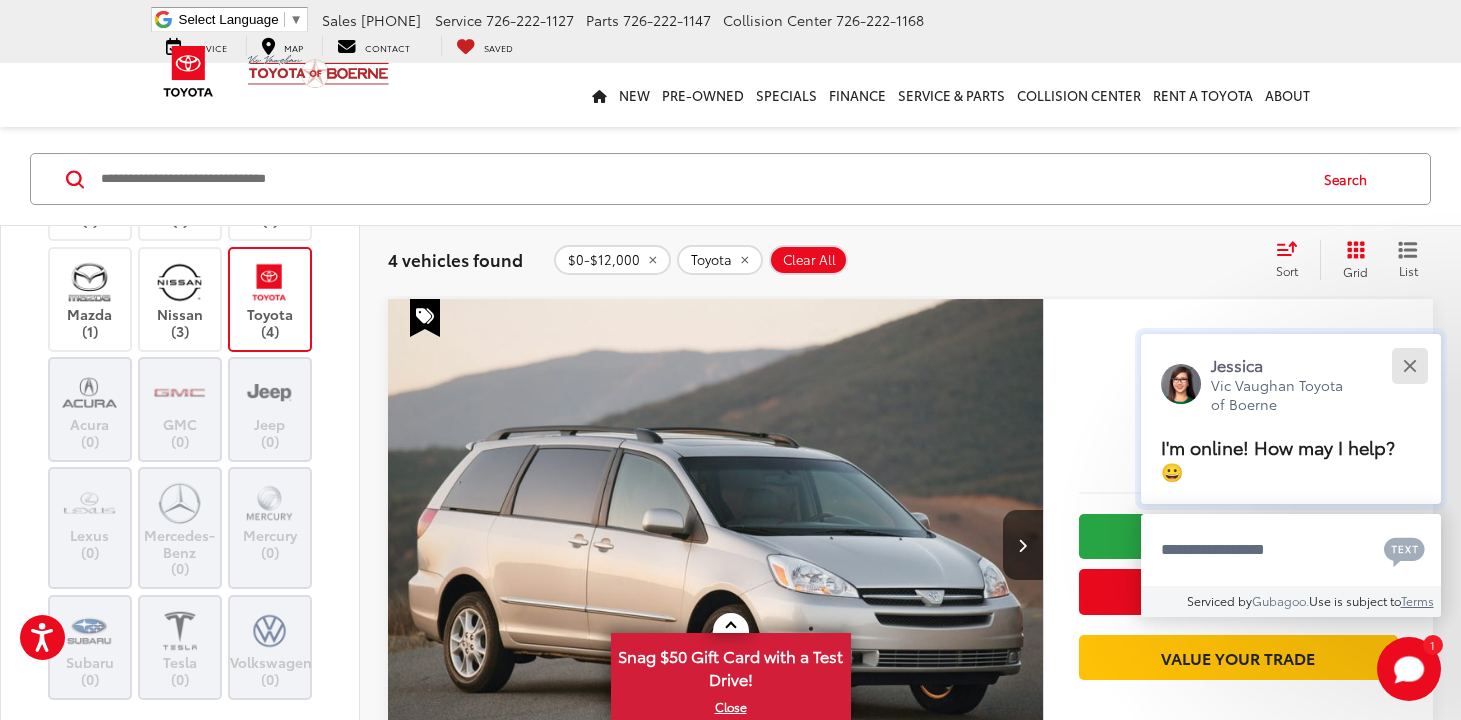 click at bounding box center (1409, 365) 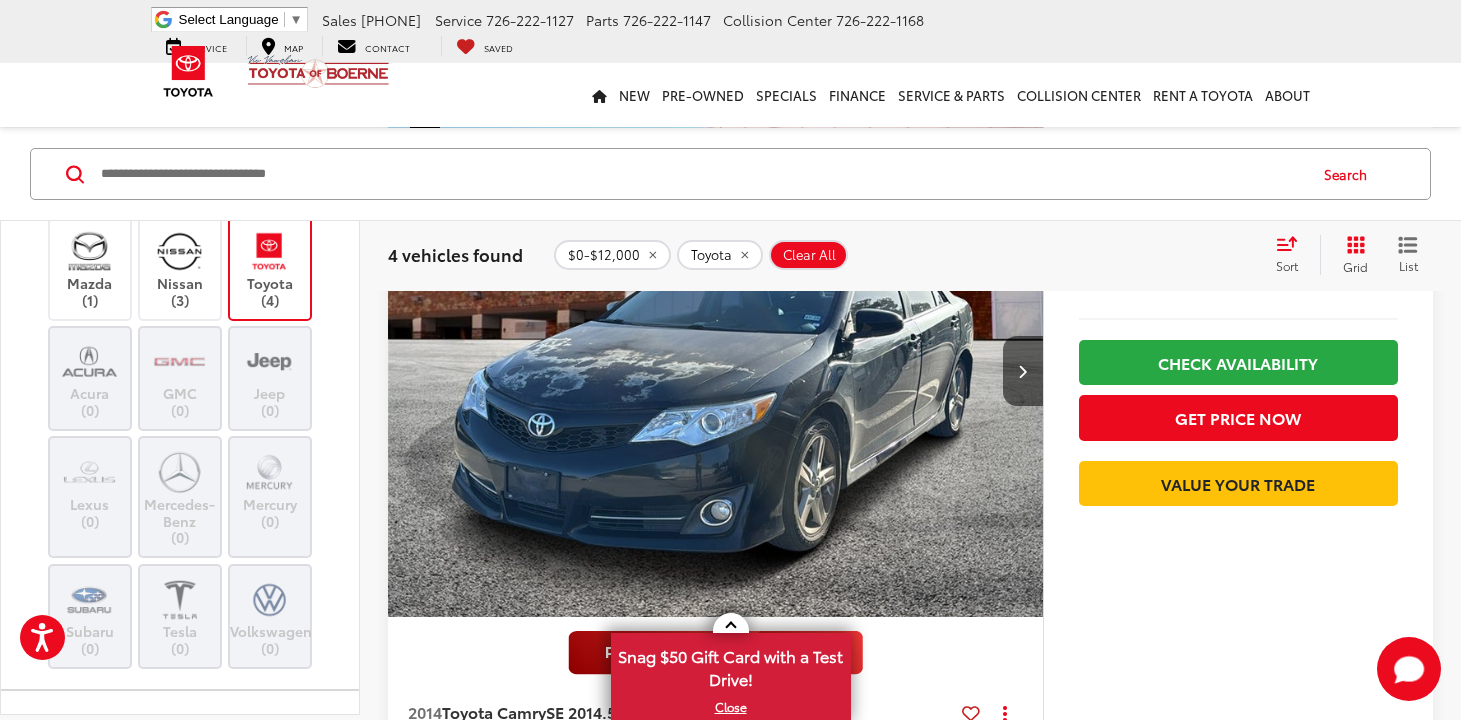 scroll, scrollTop: 2677, scrollLeft: 0, axis: vertical 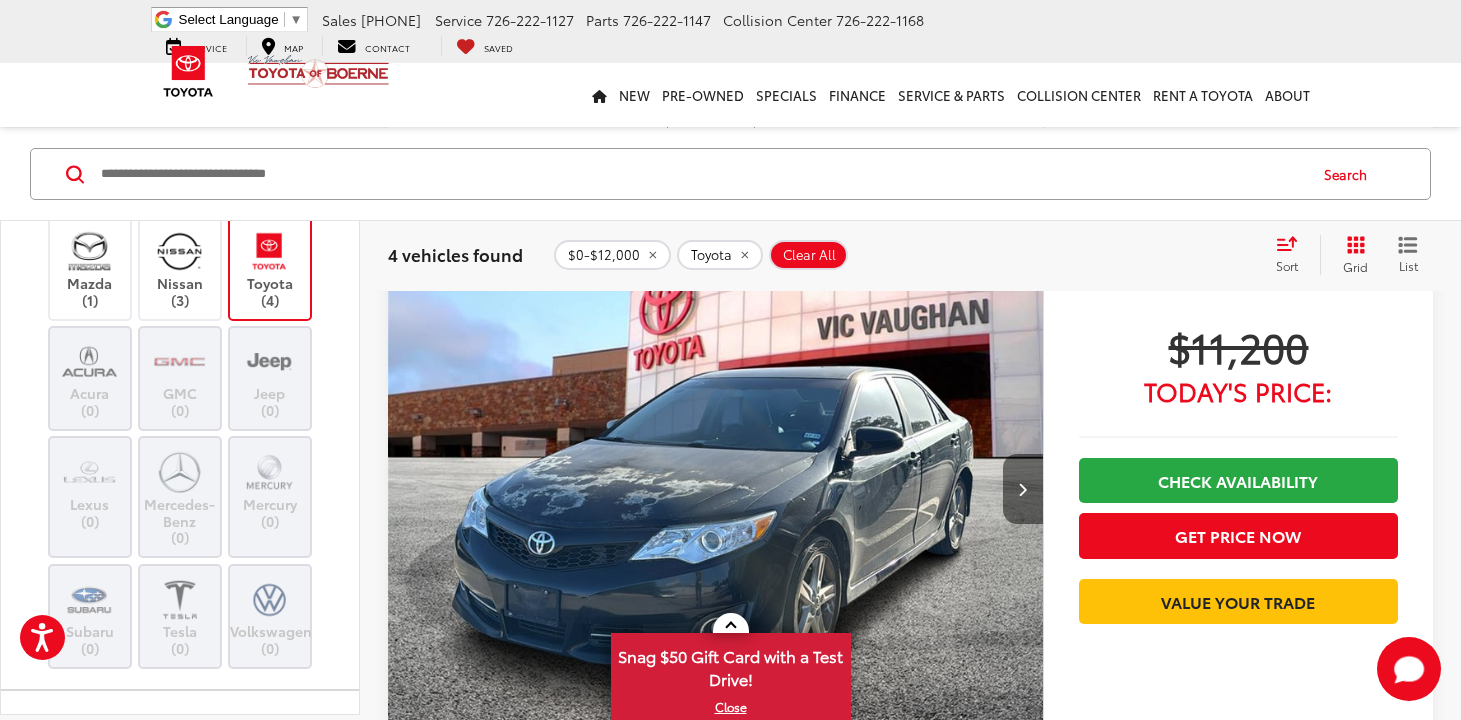 click at bounding box center (1023, 489) 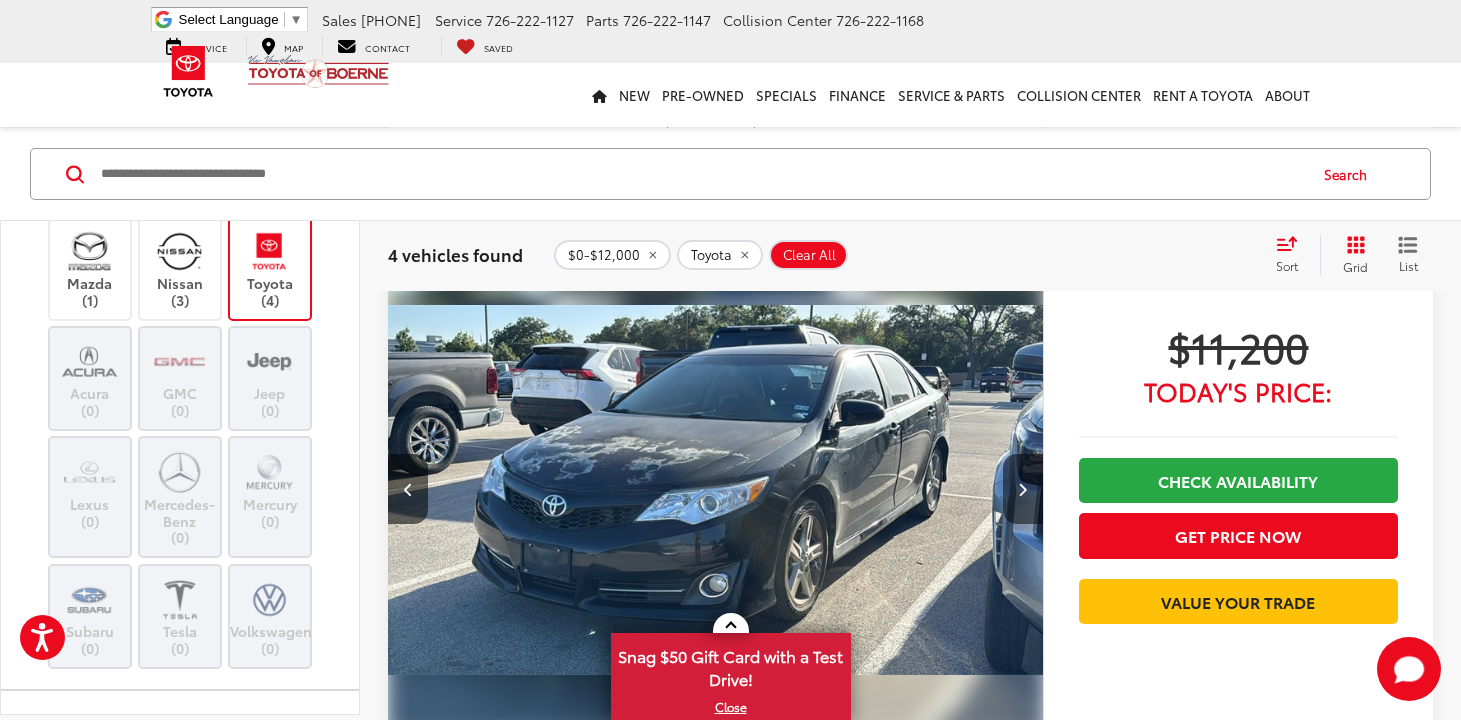 click at bounding box center (1023, 489) 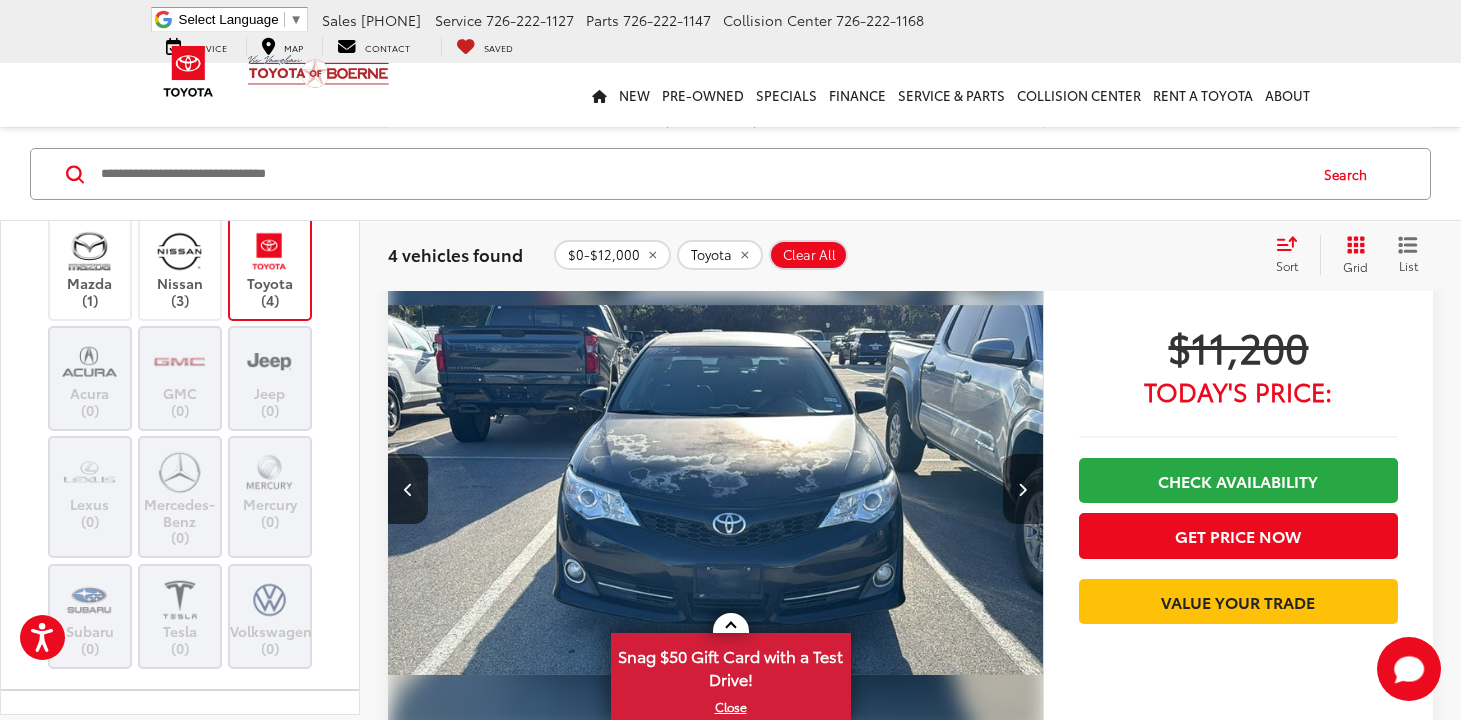 click at bounding box center (1023, 489) 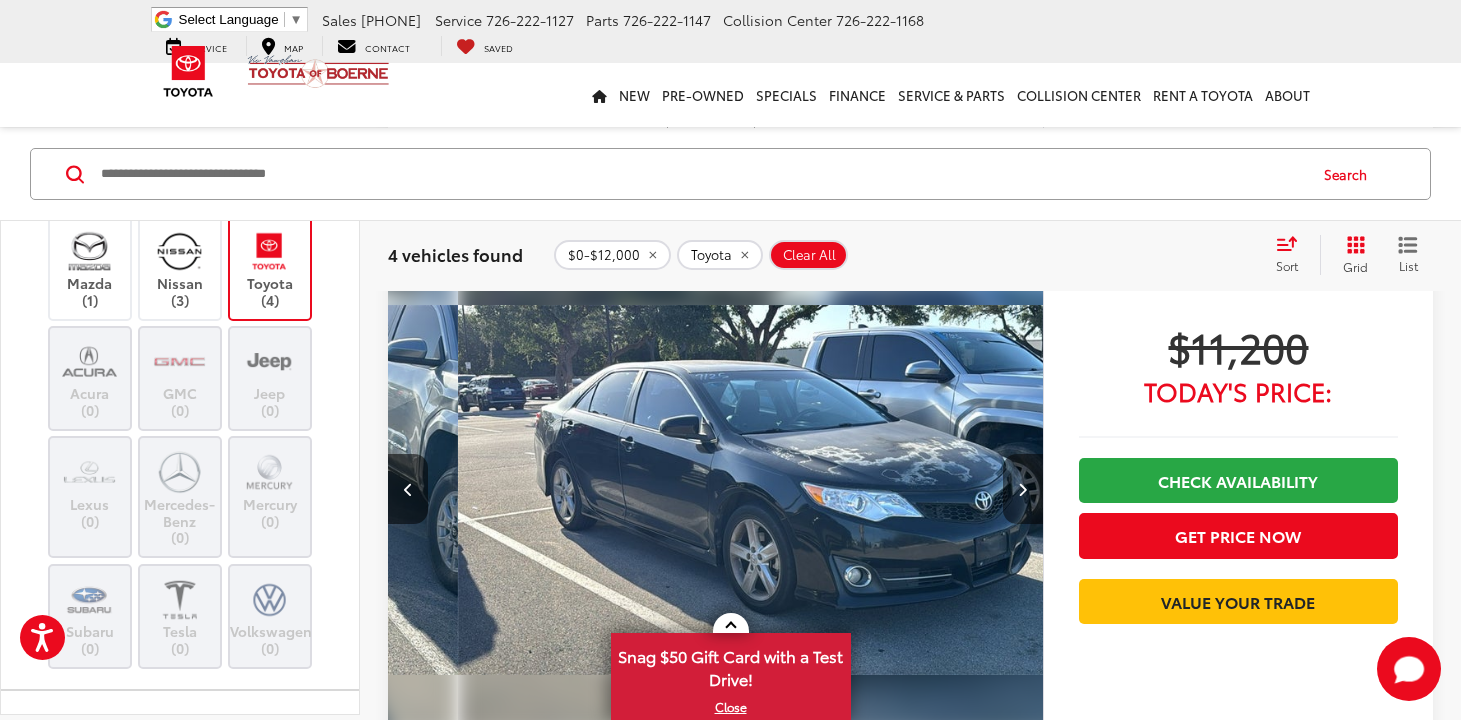 scroll, scrollTop: 0, scrollLeft: 1974, axis: horizontal 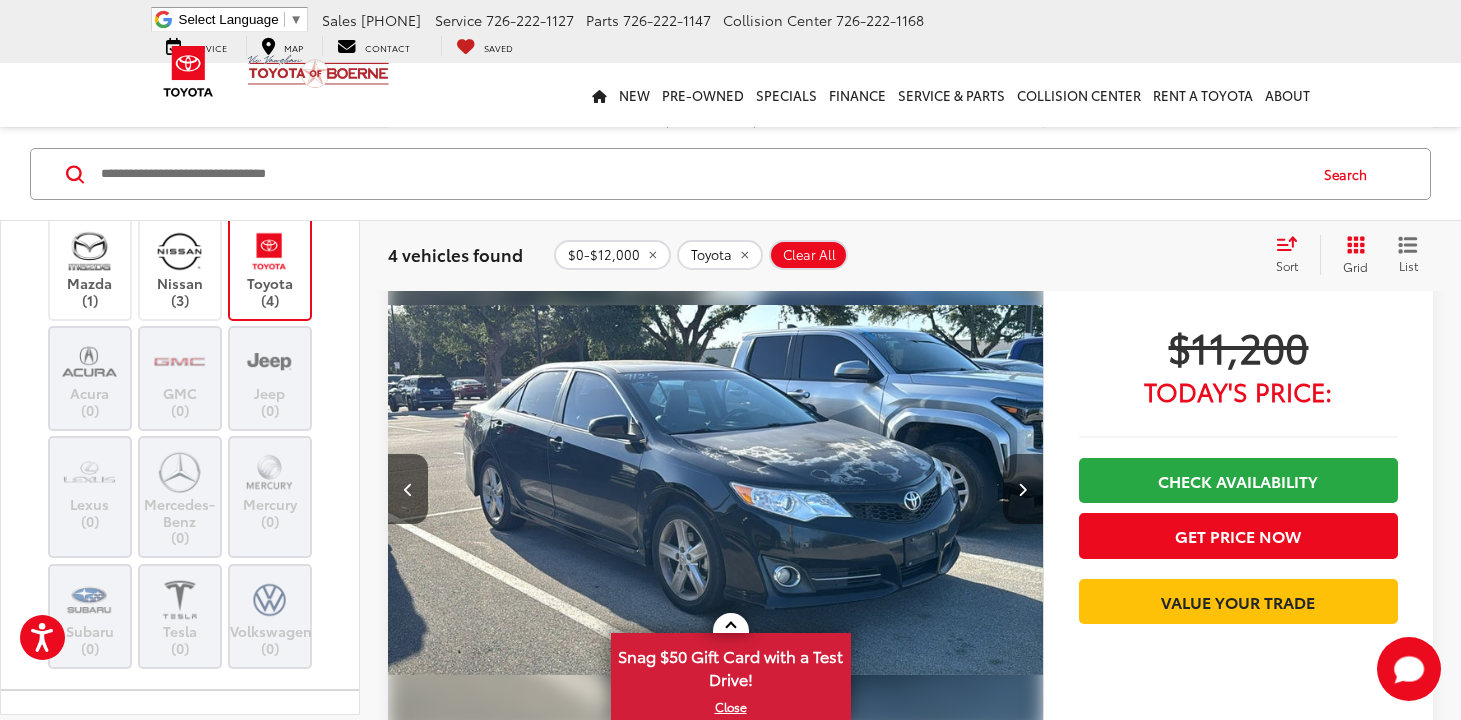 click at bounding box center [1023, 489] 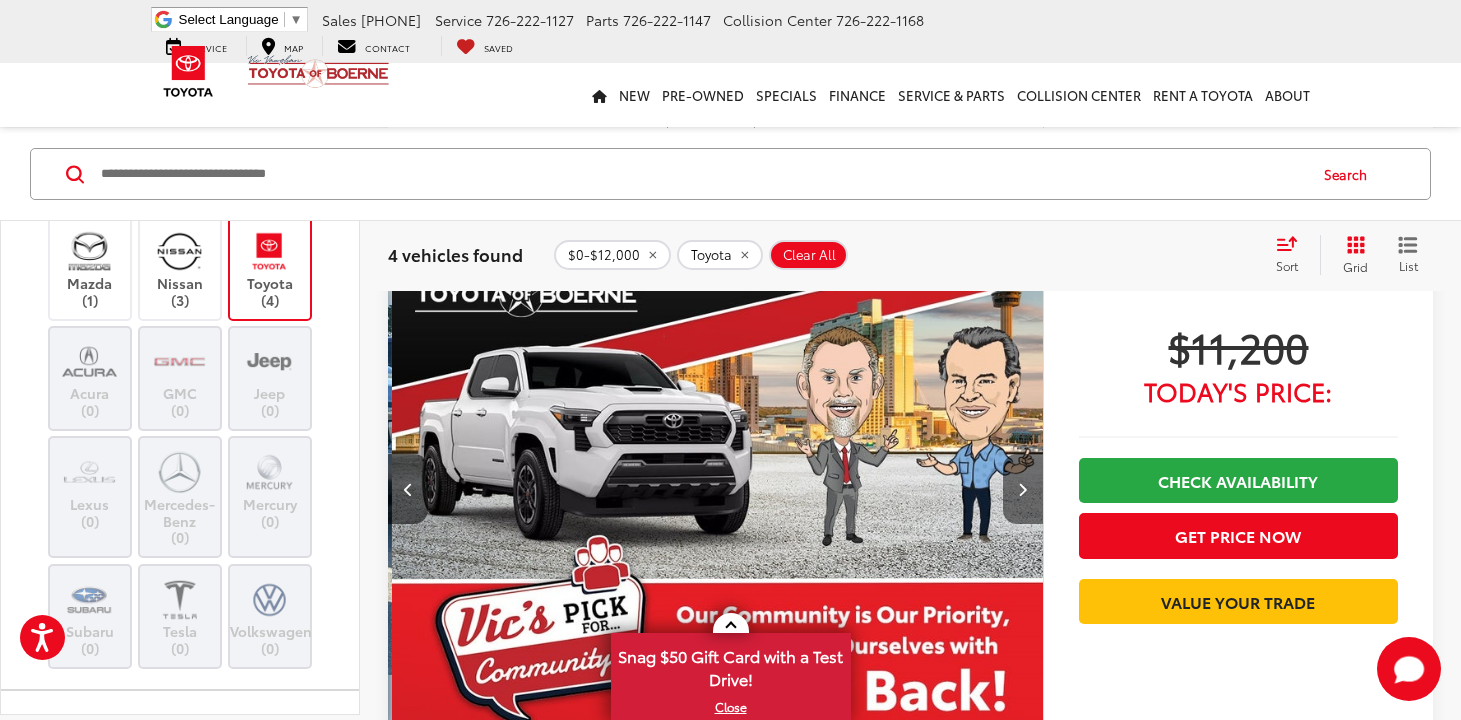 scroll, scrollTop: 0, scrollLeft: 2632, axis: horizontal 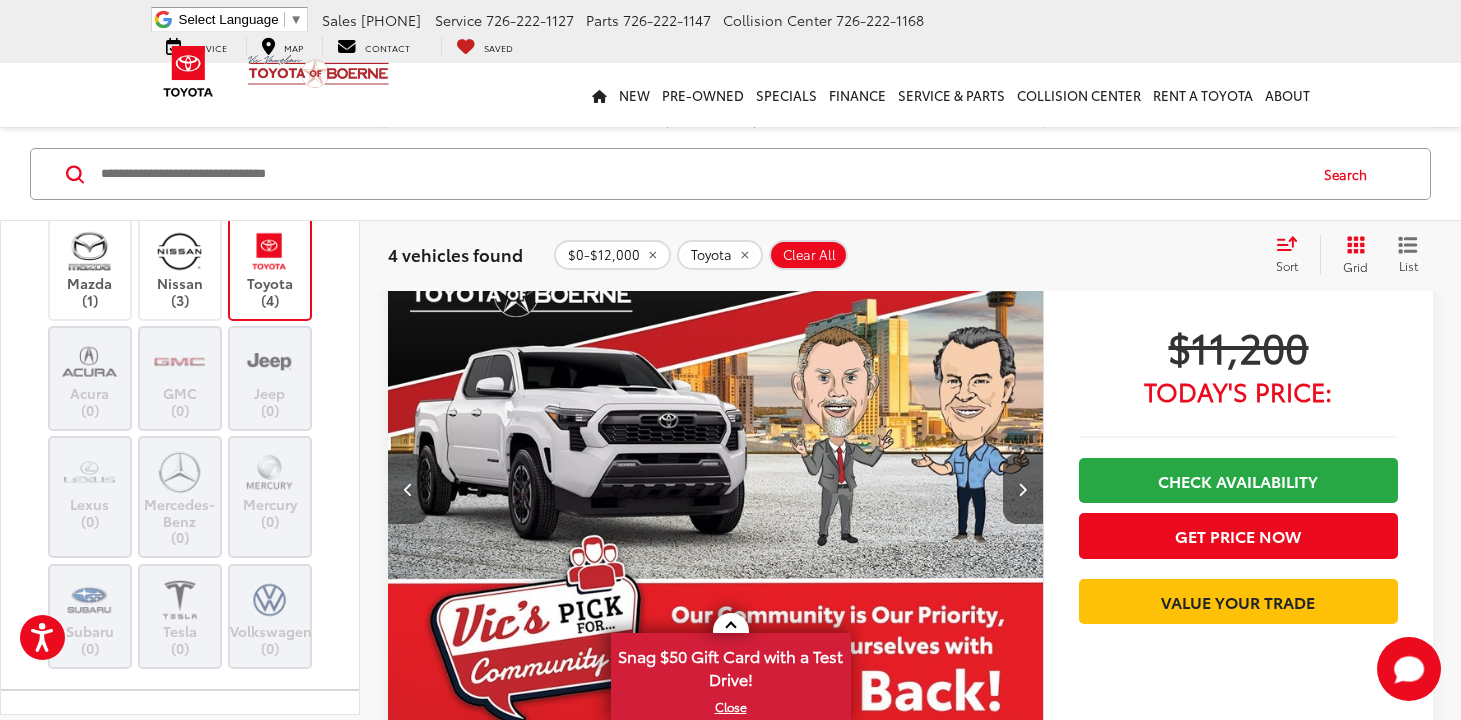 click at bounding box center [408, 489] 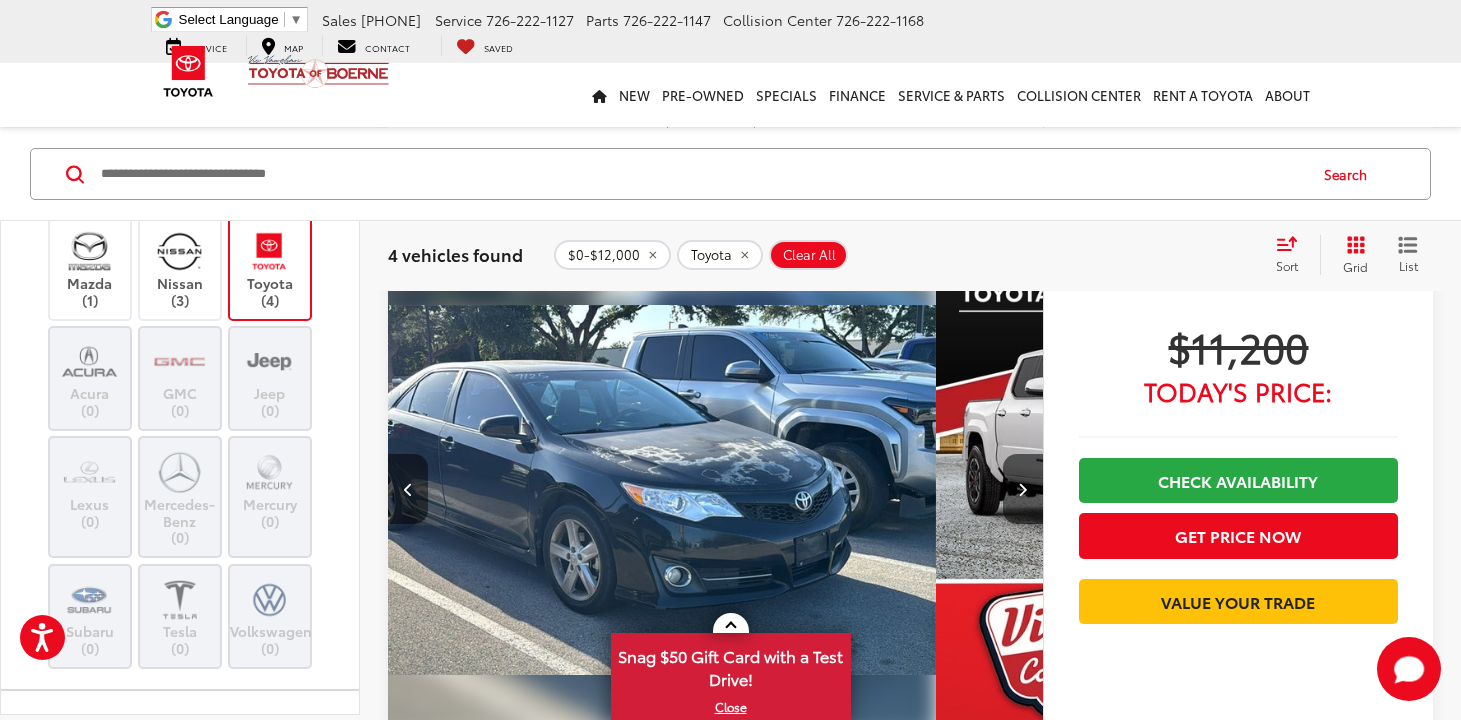 scroll, scrollTop: 0, scrollLeft: 1974, axis: horizontal 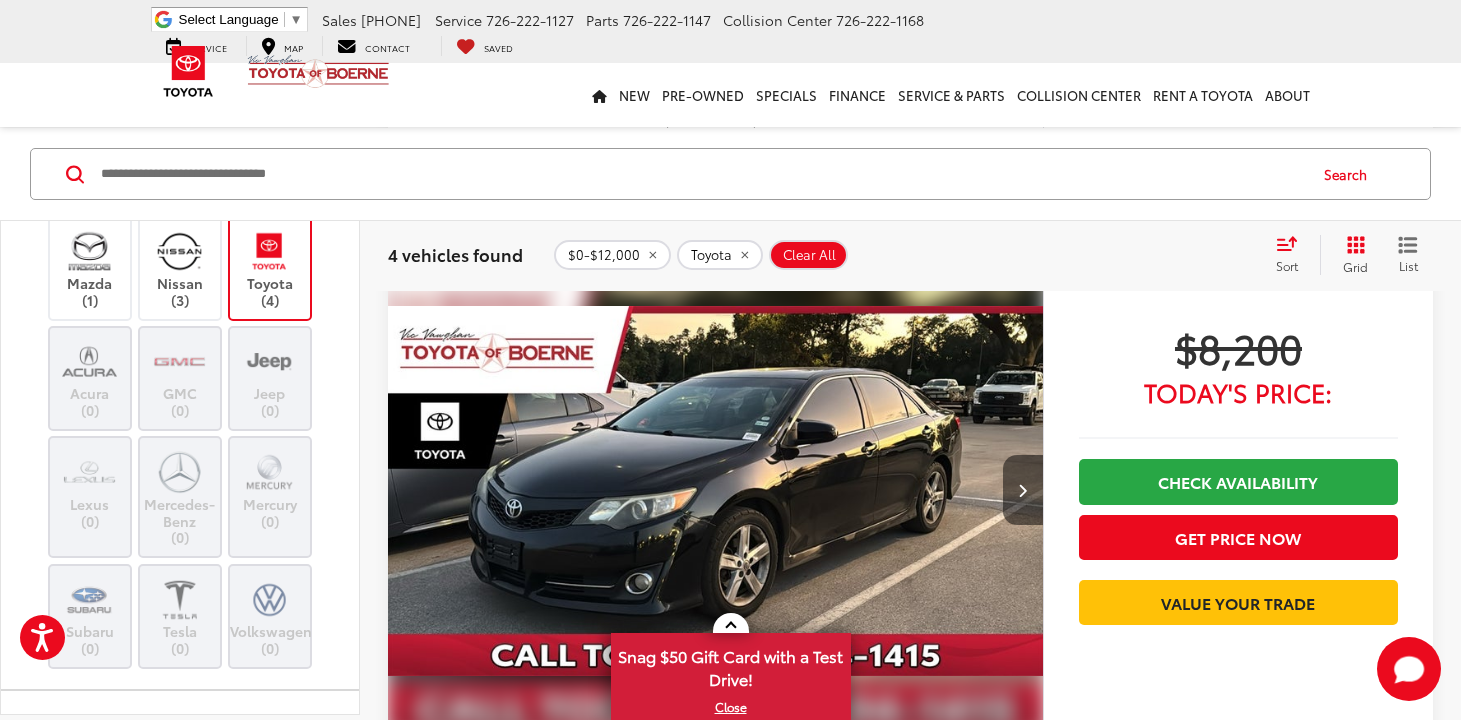 click at bounding box center (1023, 490) 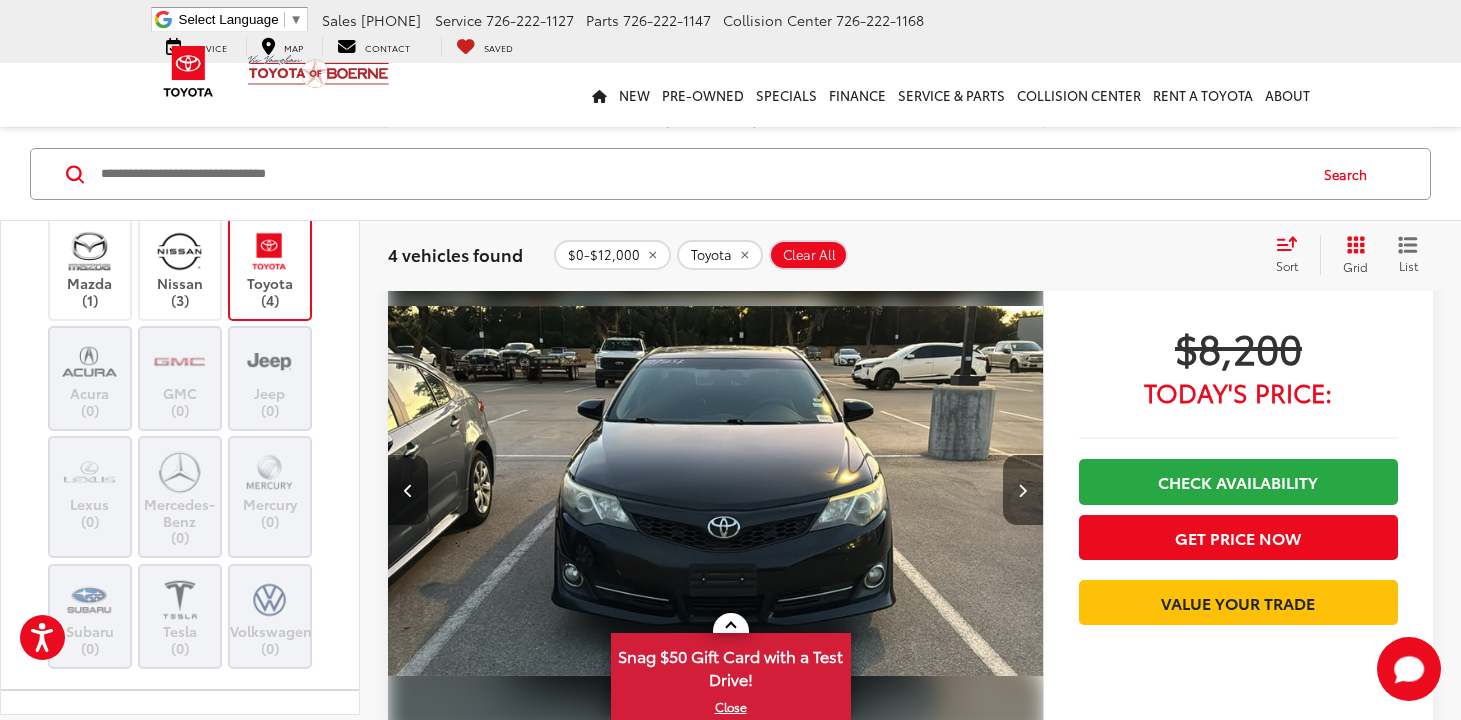 click at bounding box center [1023, 490] 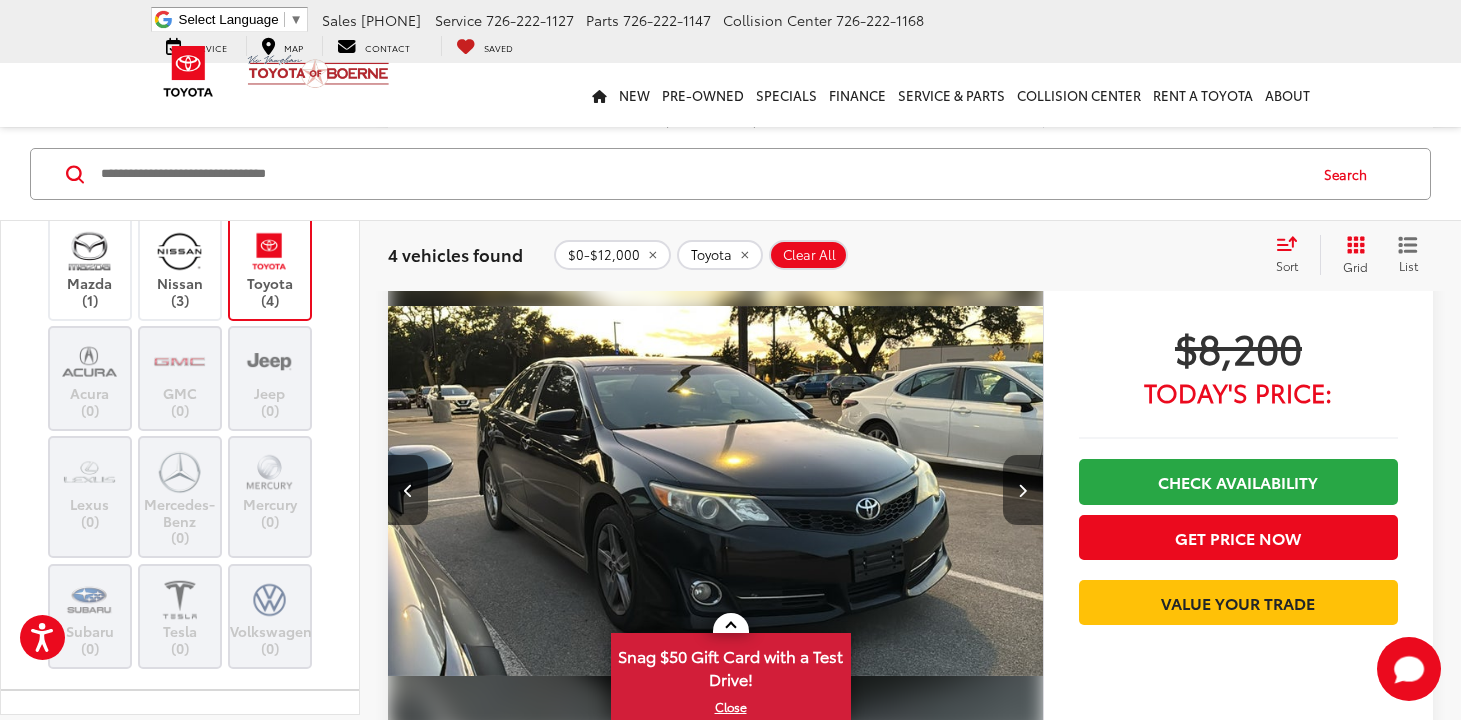 click at bounding box center (1023, 490) 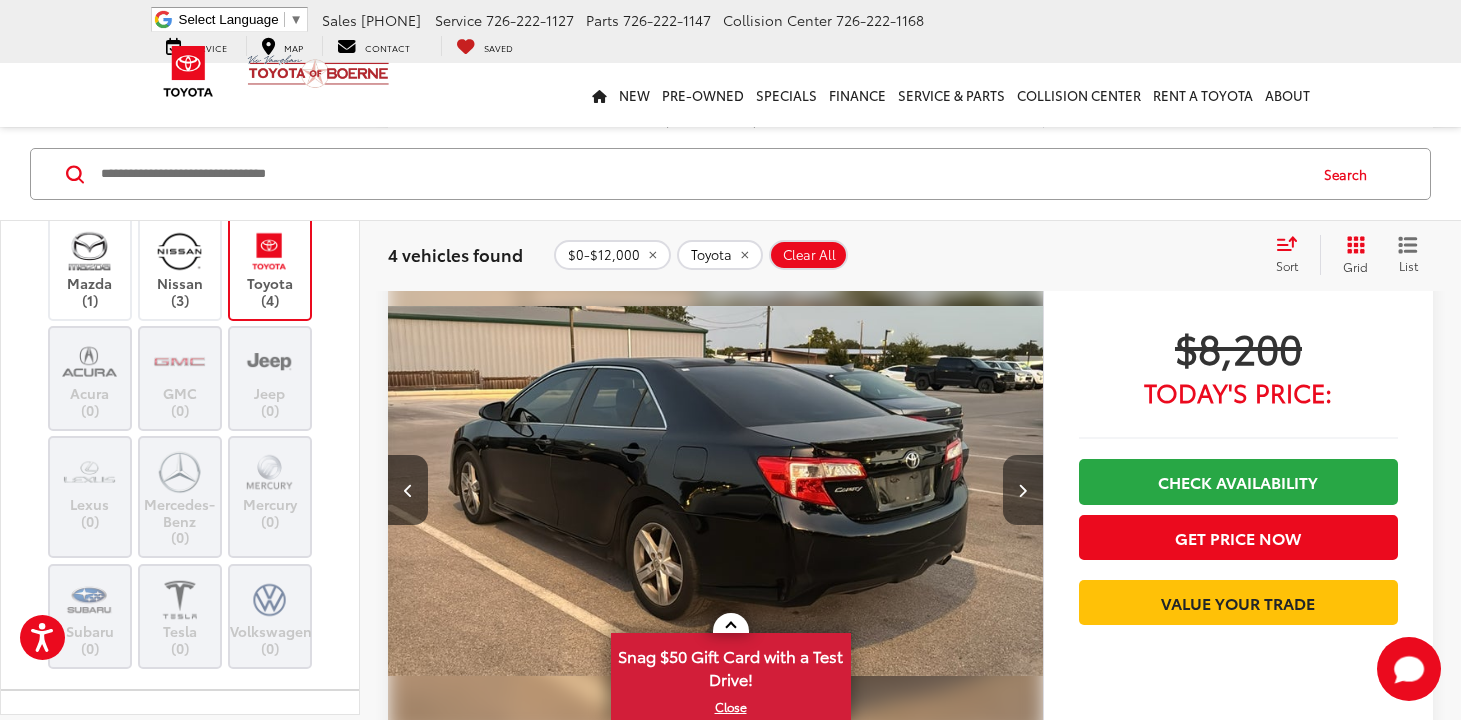 click at bounding box center [1023, 490] 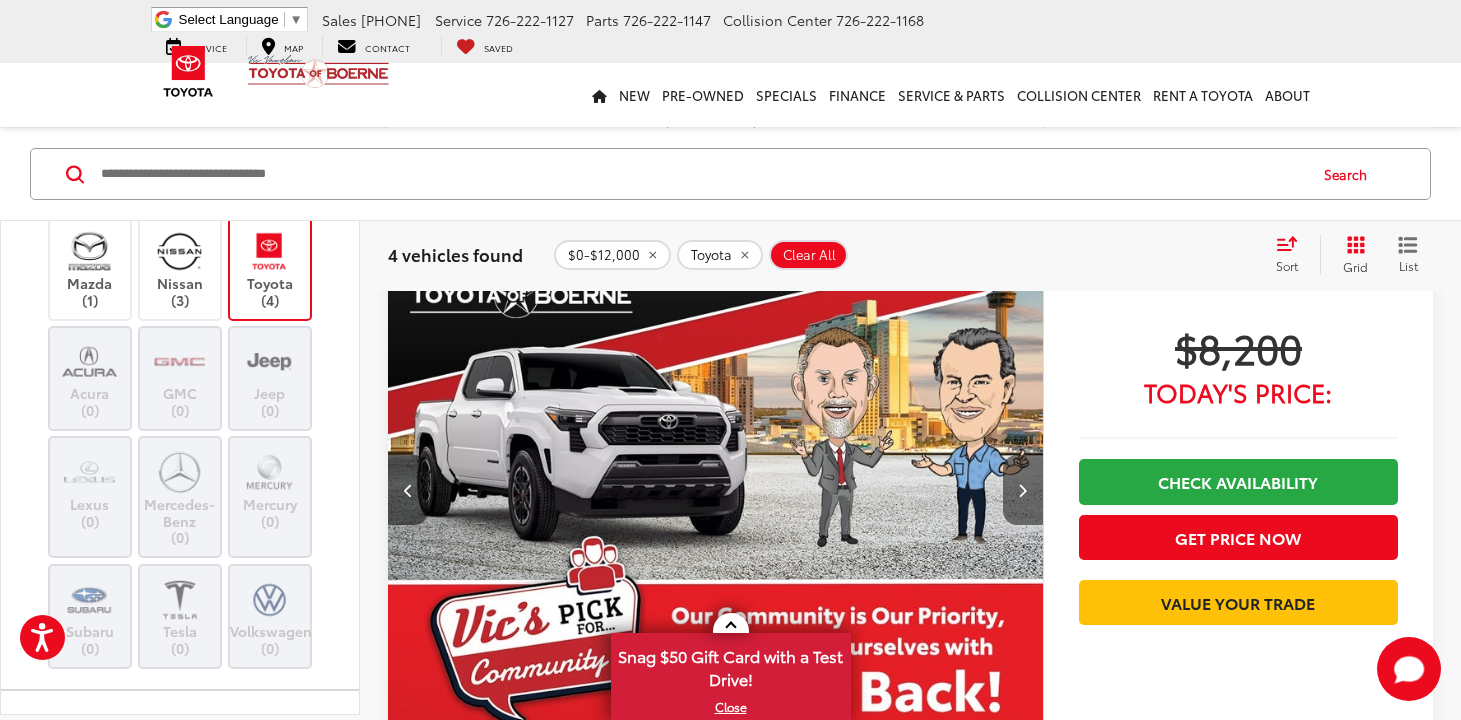 click at bounding box center [1023, 490] 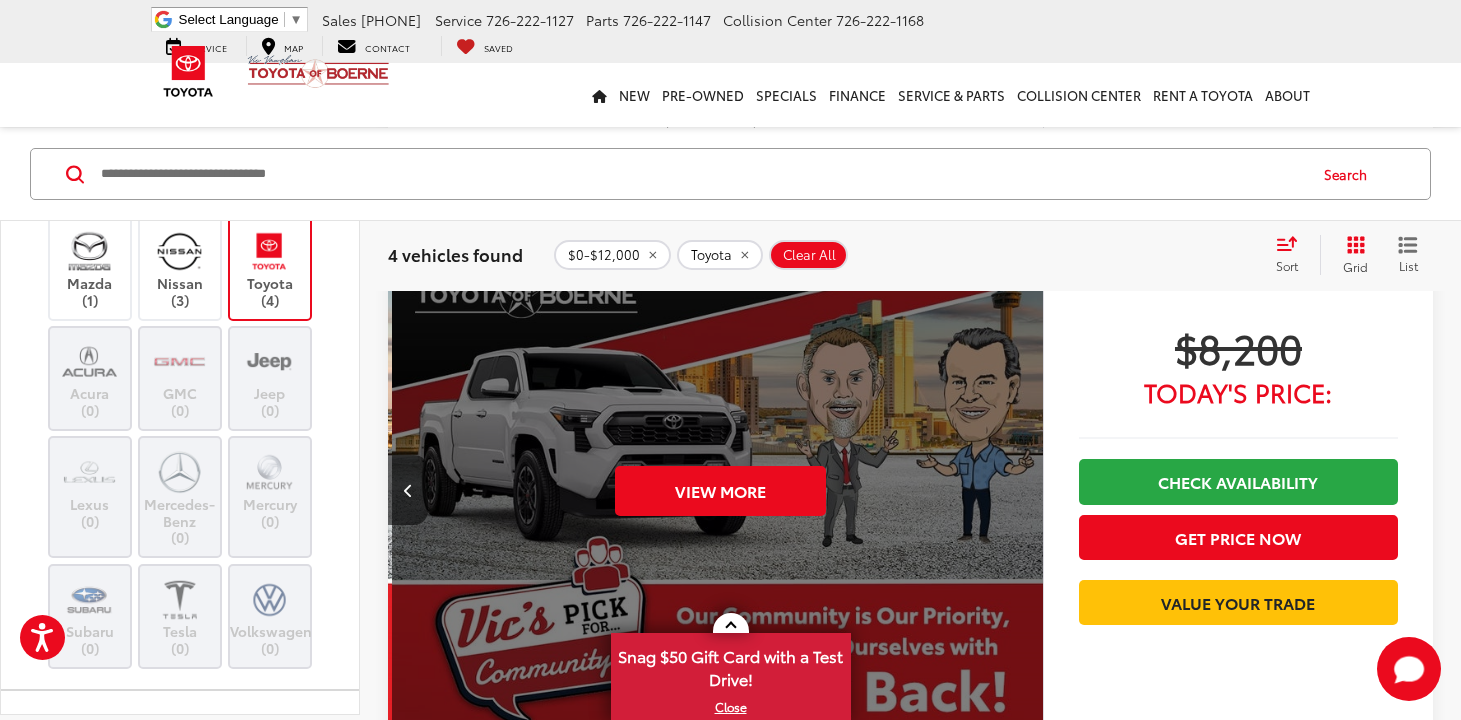 scroll, scrollTop: 0, scrollLeft: 3290, axis: horizontal 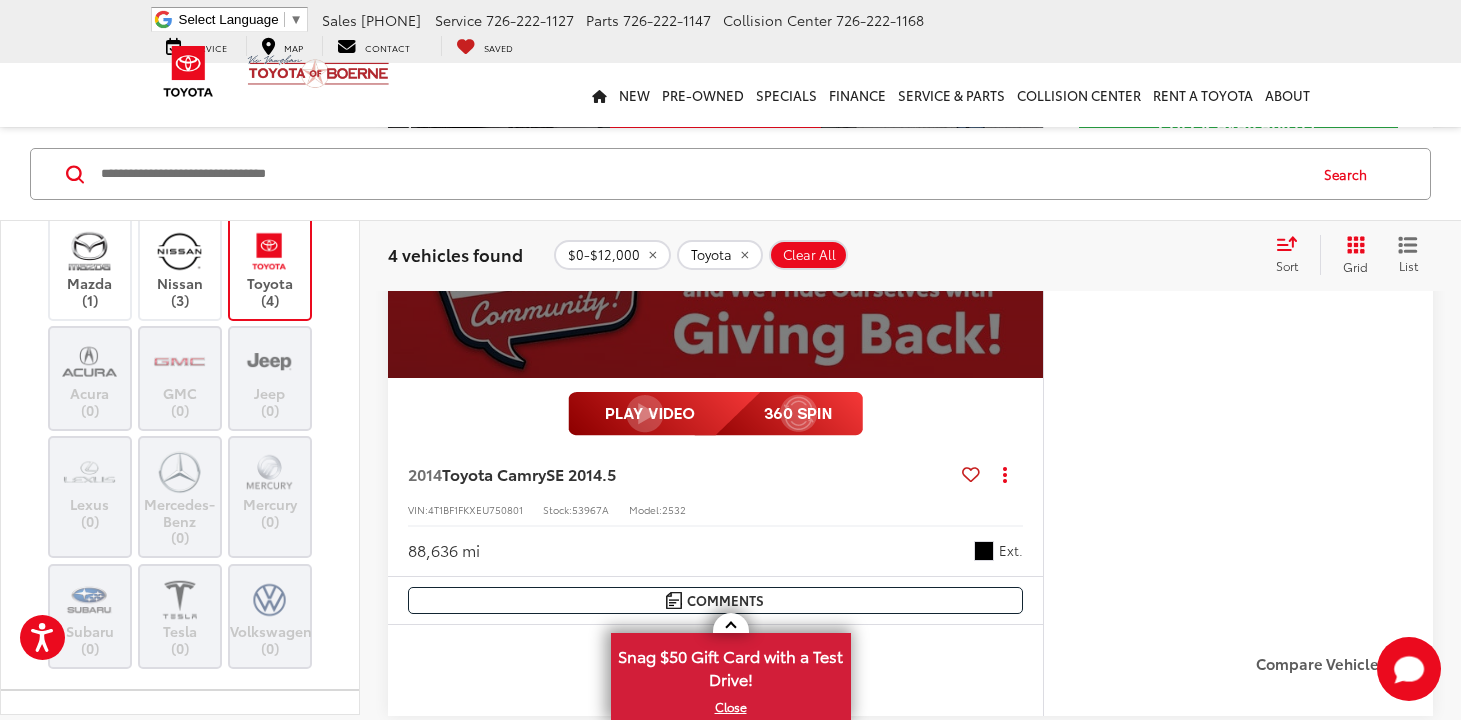 click on "View More" at bounding box center (716, 132) 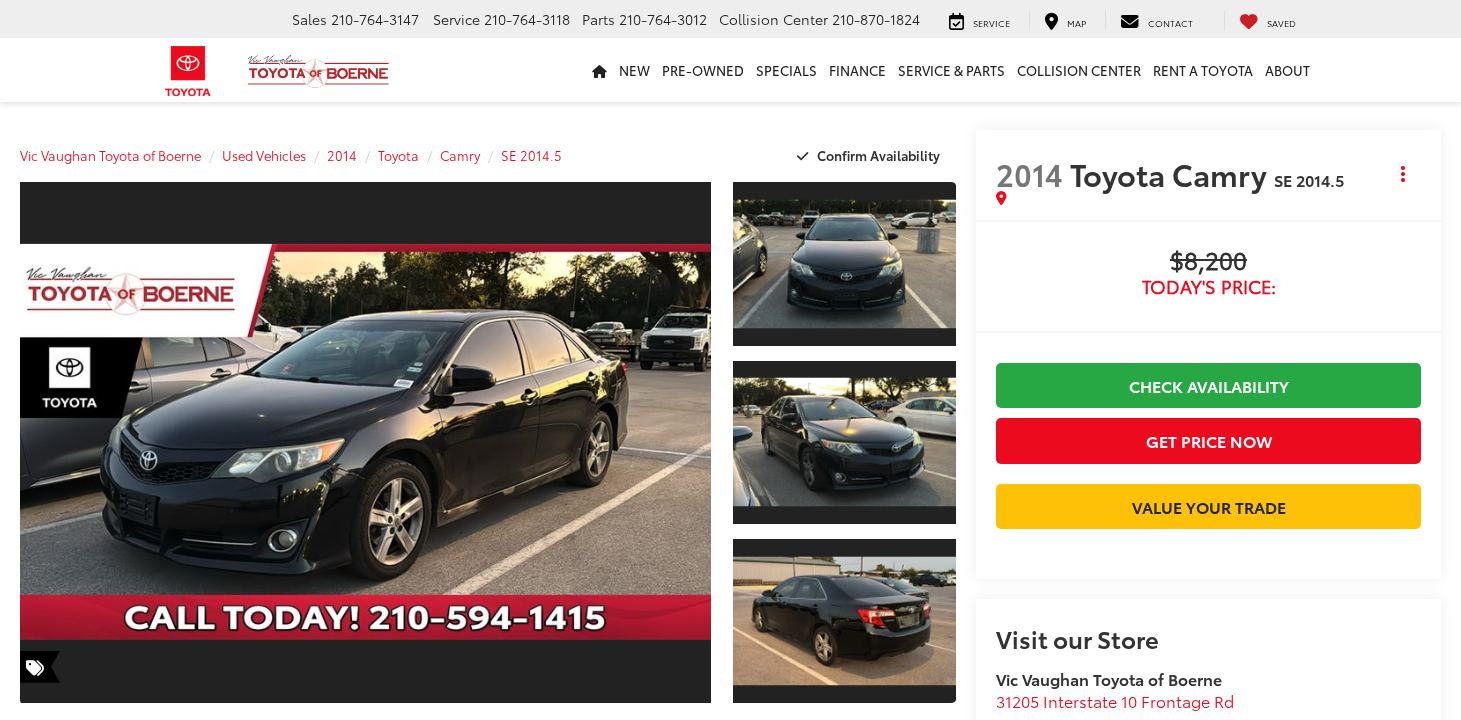 scroll, scrollTop: 0, scrollLeft: 0, axis: both 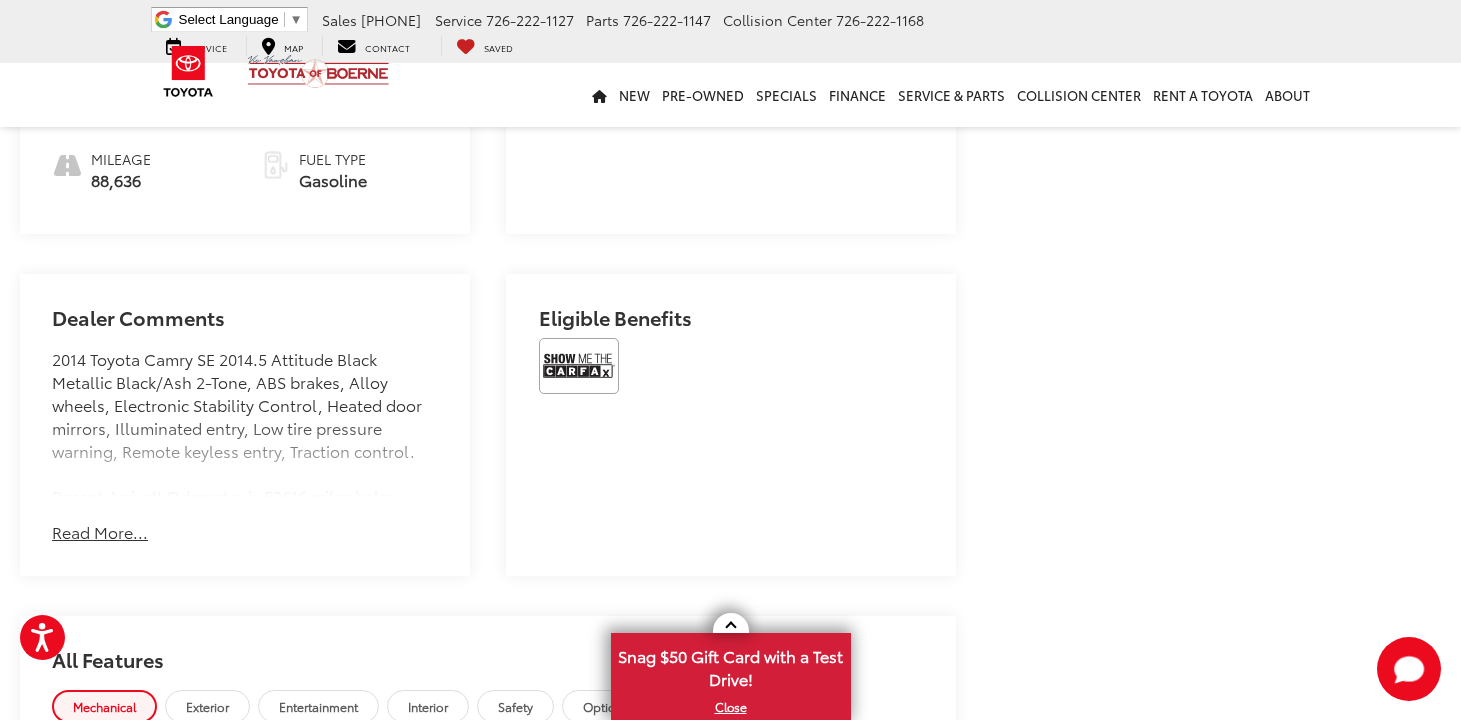 click on "Read More..." at bounding box center (100, 532) 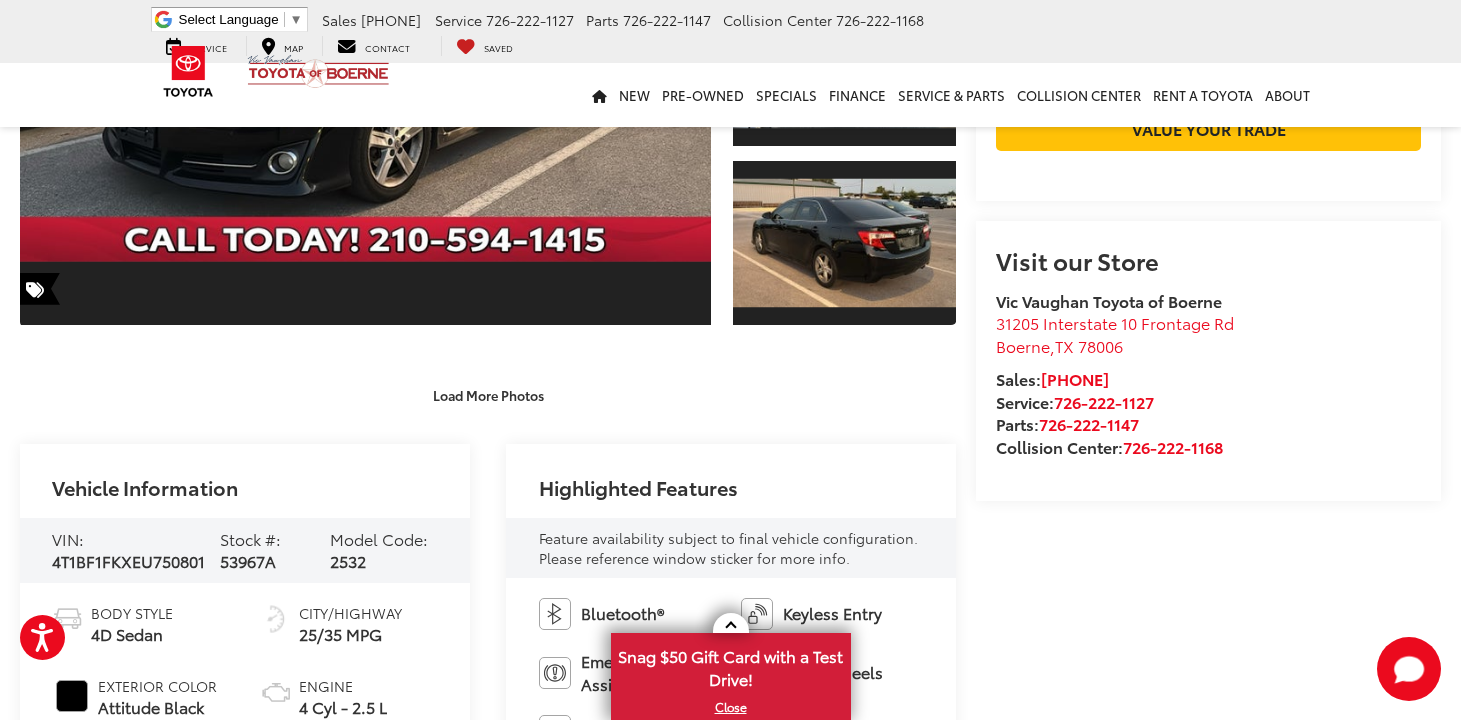 scroll, scrollTop: 0, scrollLeft: 0, axis: both 